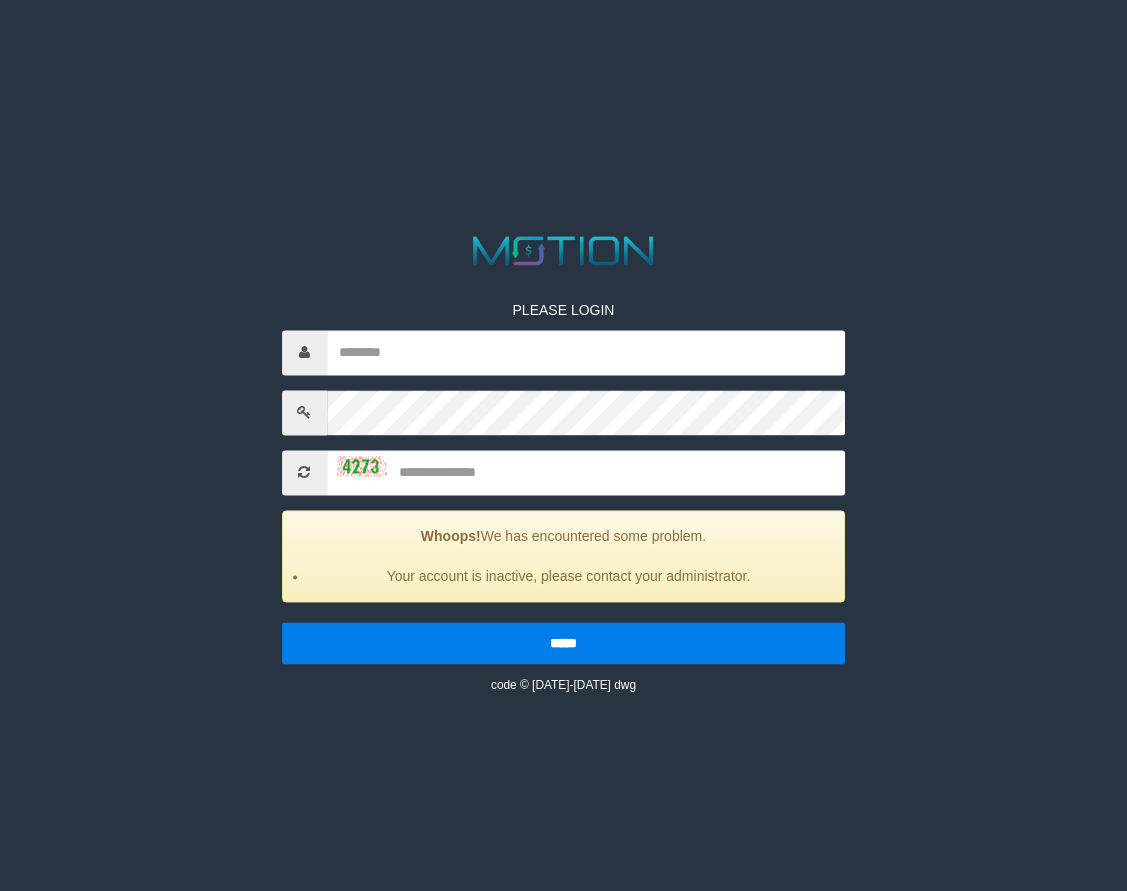 scroll, scrollTop: 0, scrollLeft: 0, axis: both 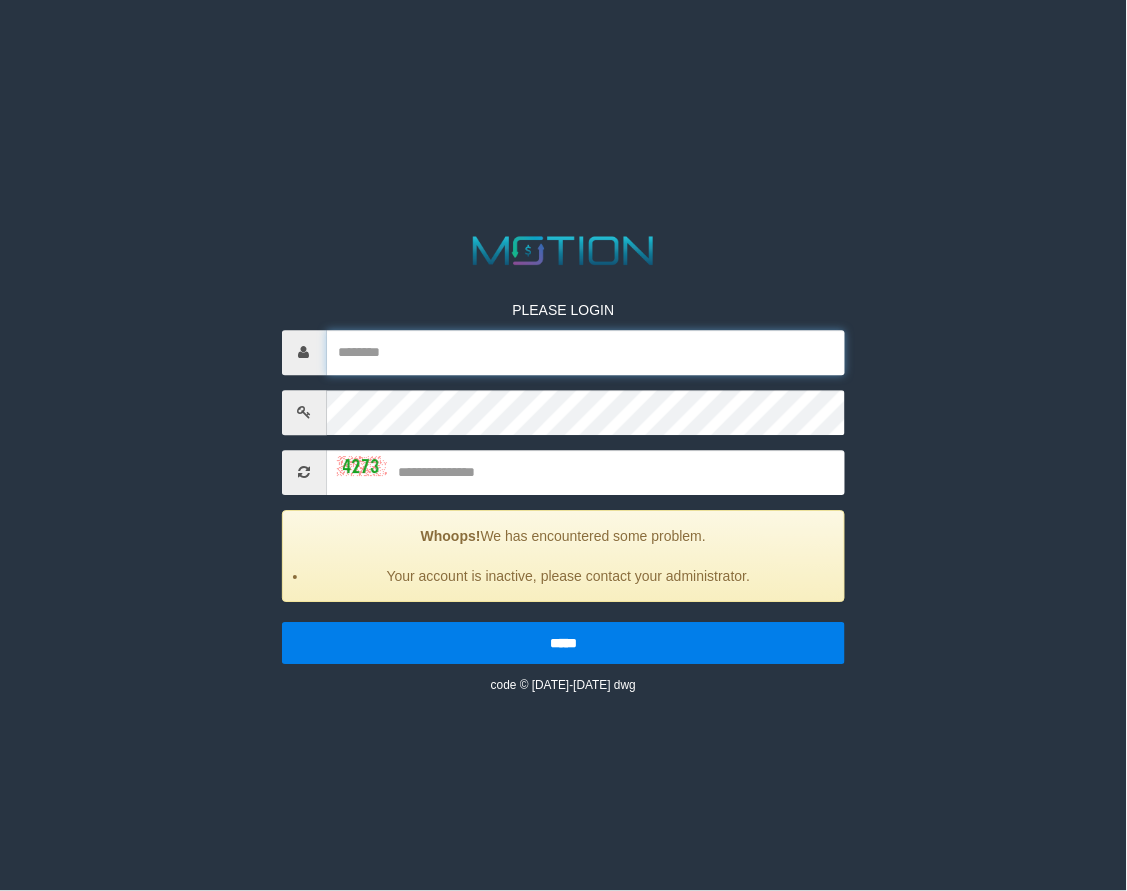 paste on "*******" 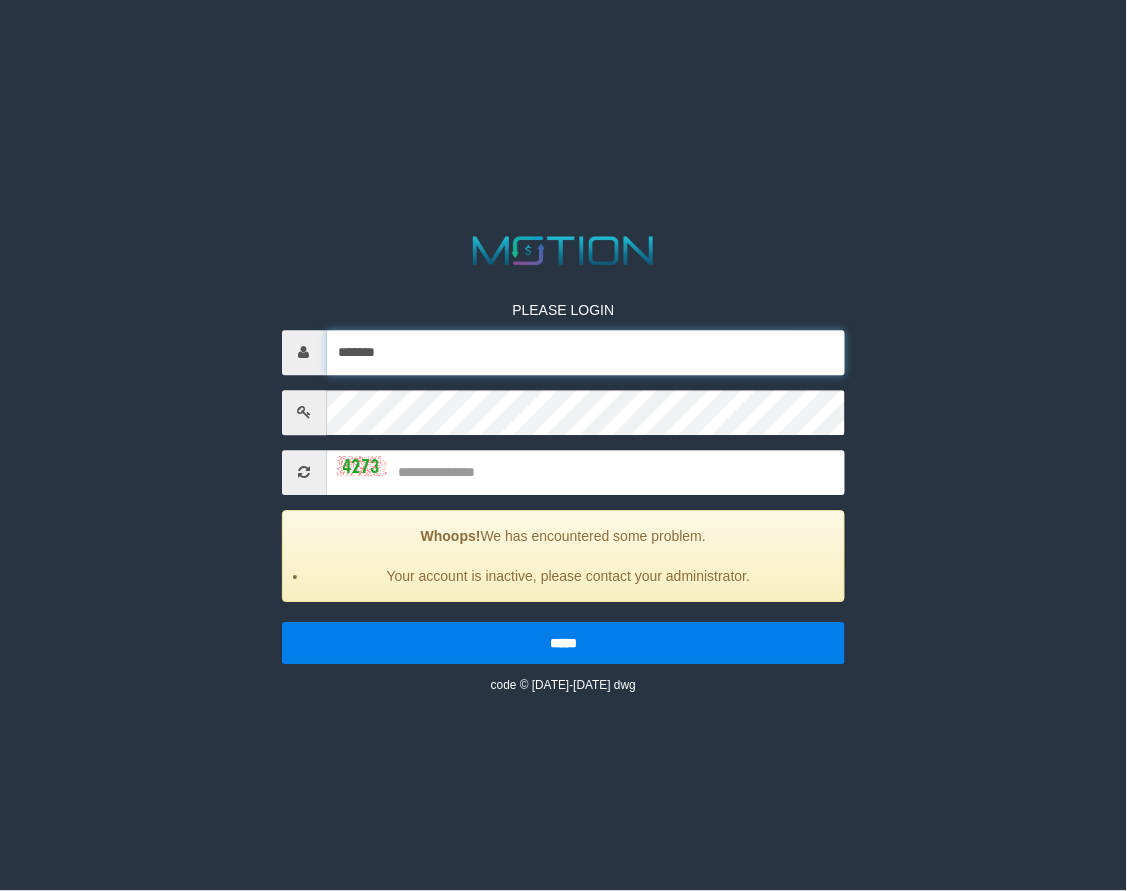 click on "*******" at bounding box center [586, 352] 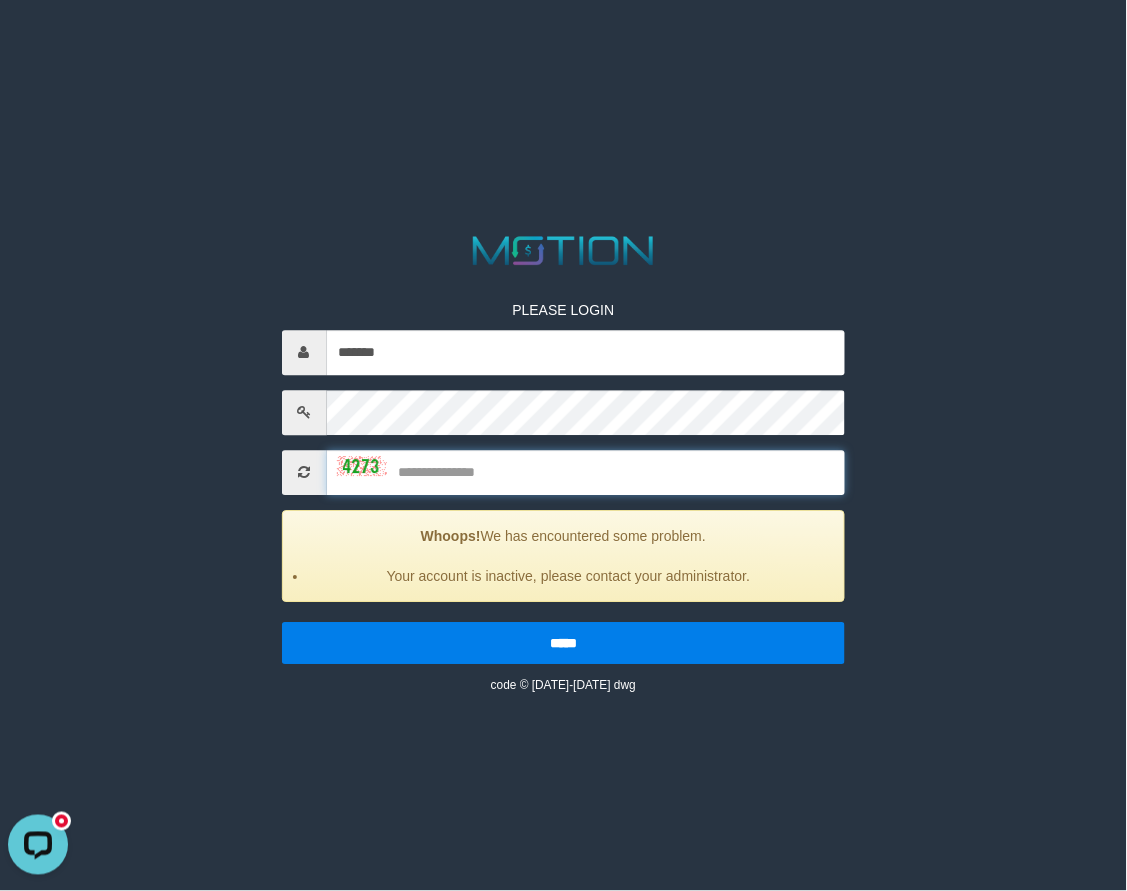 scroll, scrollTop: 0, scrollLeft: 0, axis: both 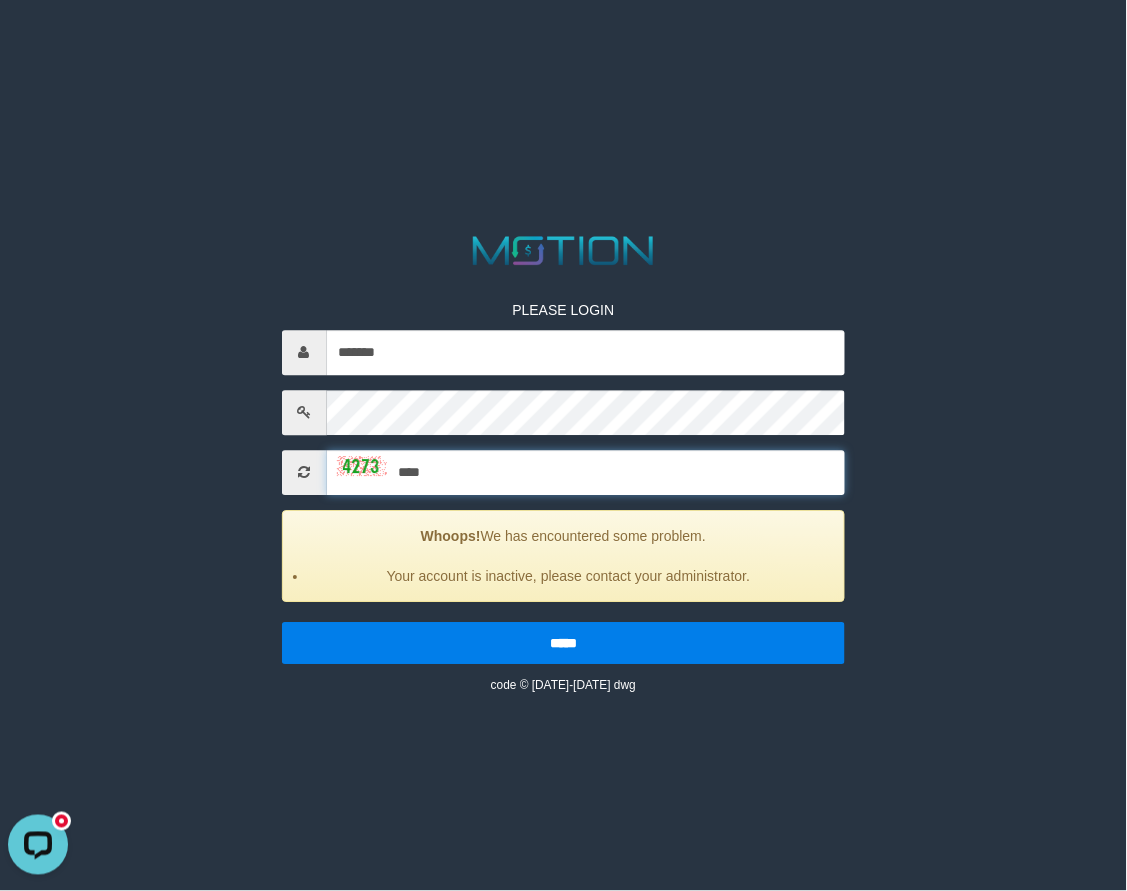 type on "****" 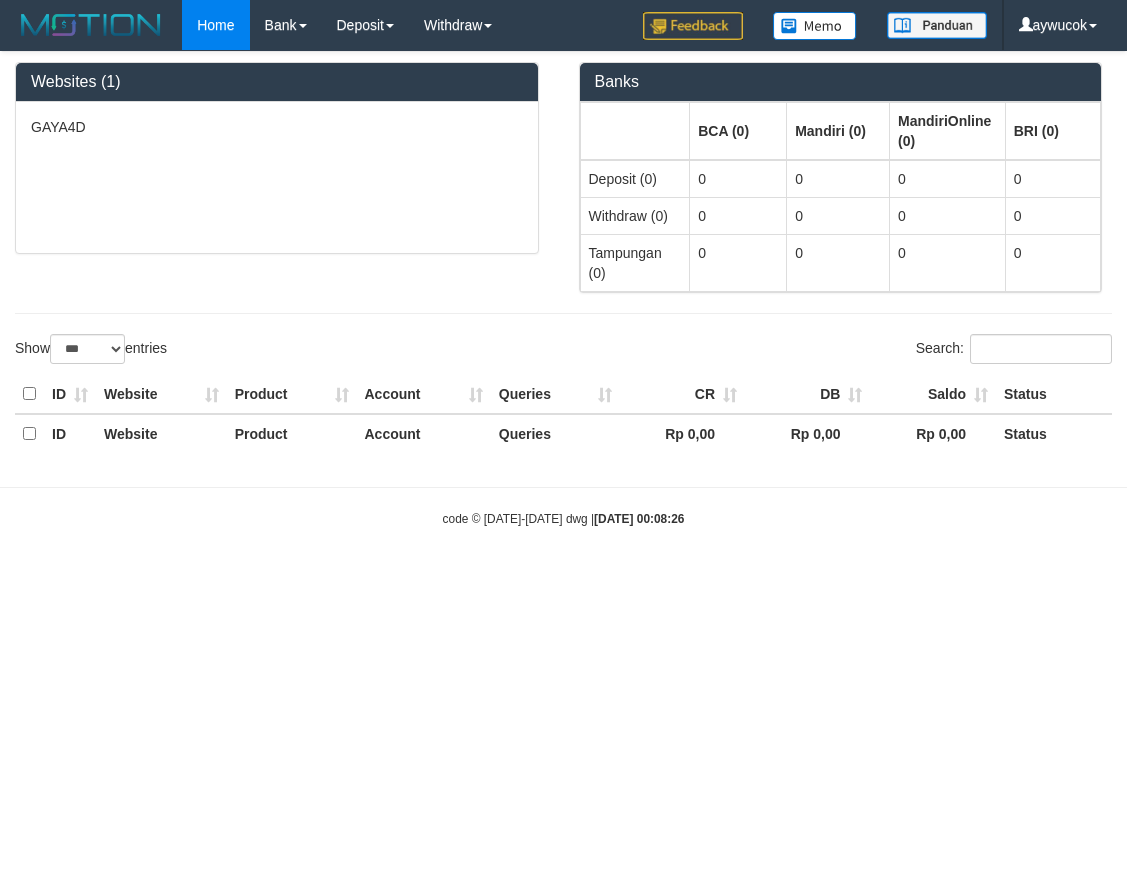 select on "***" 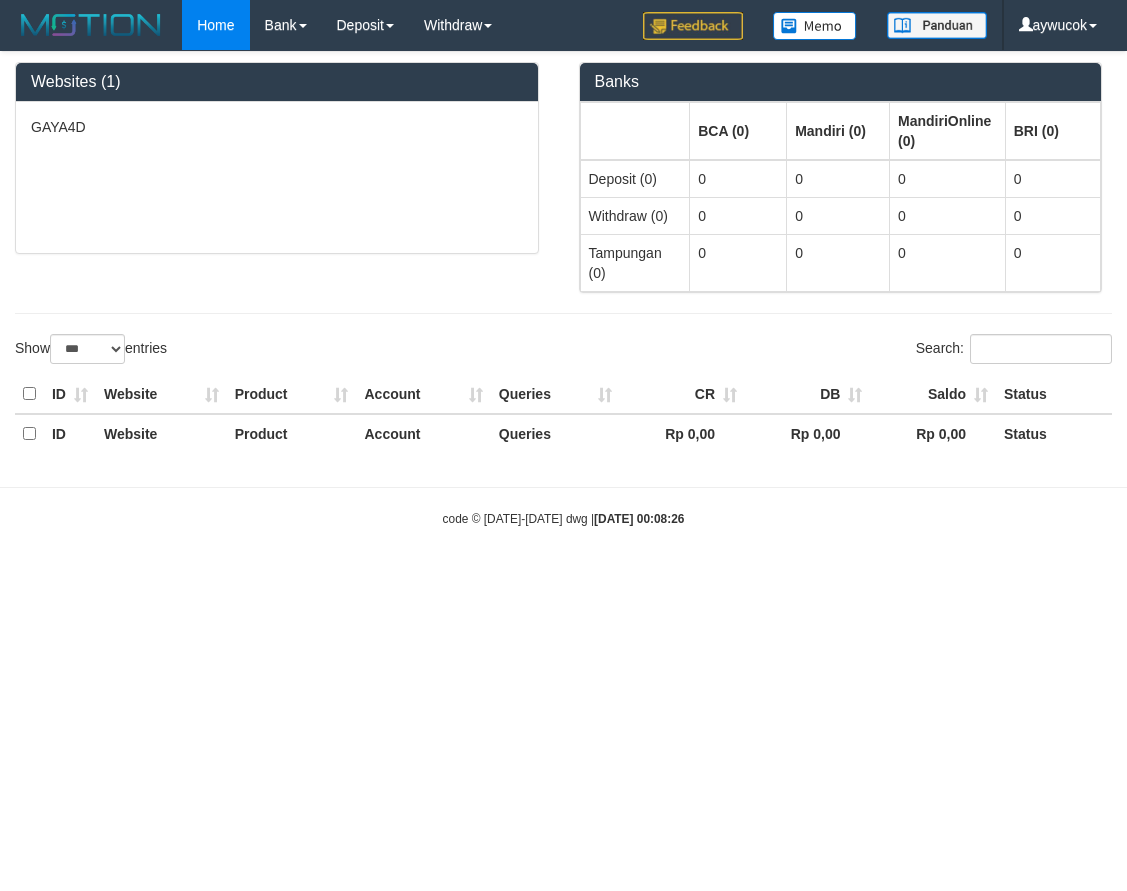 scroll, scrollTop: 0, scrollLeft: 0, axis: both 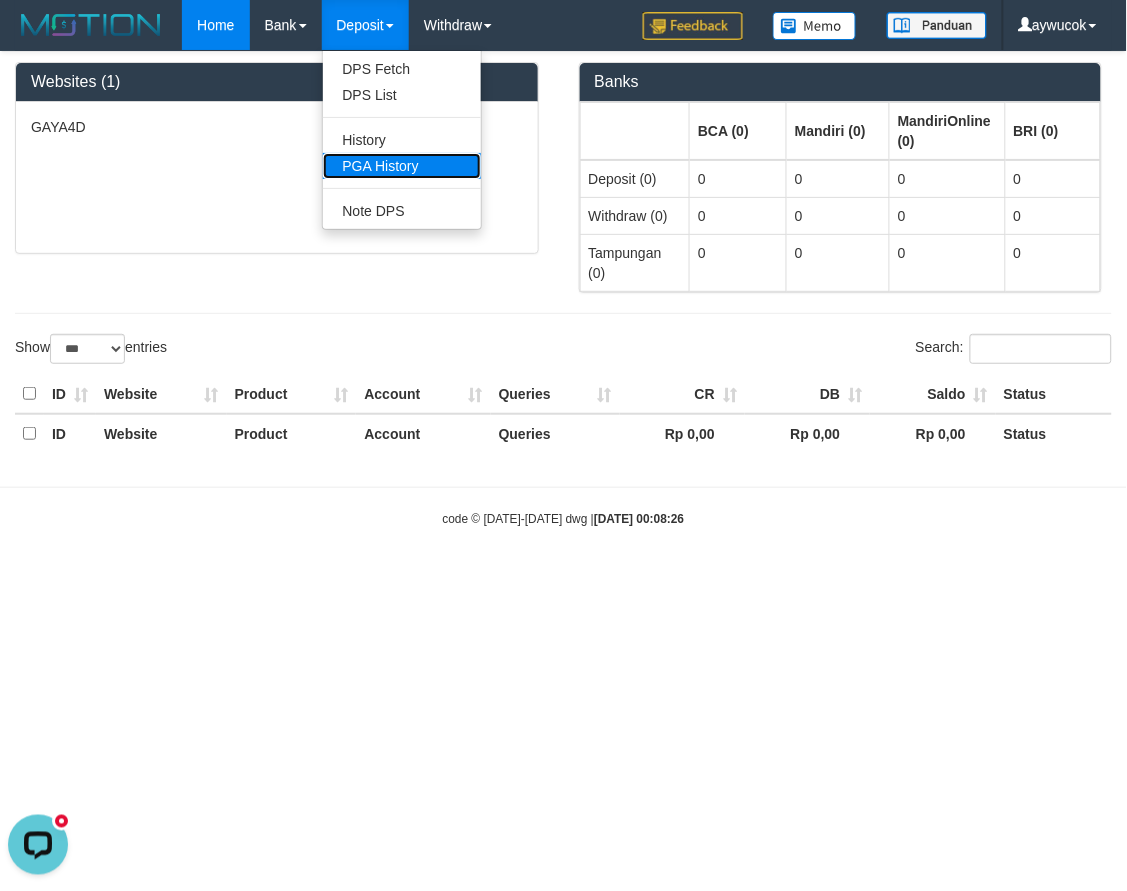 click on "PGA History" at bounding box center (402, 166) 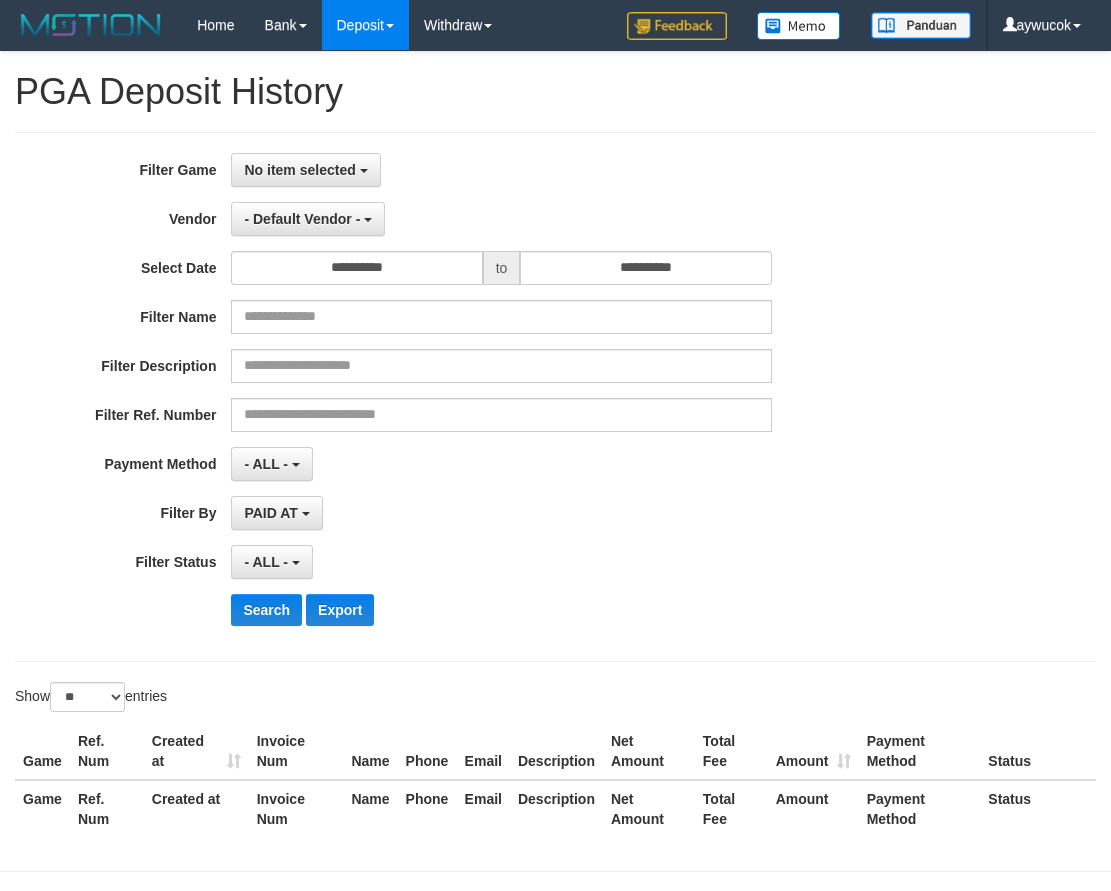 select 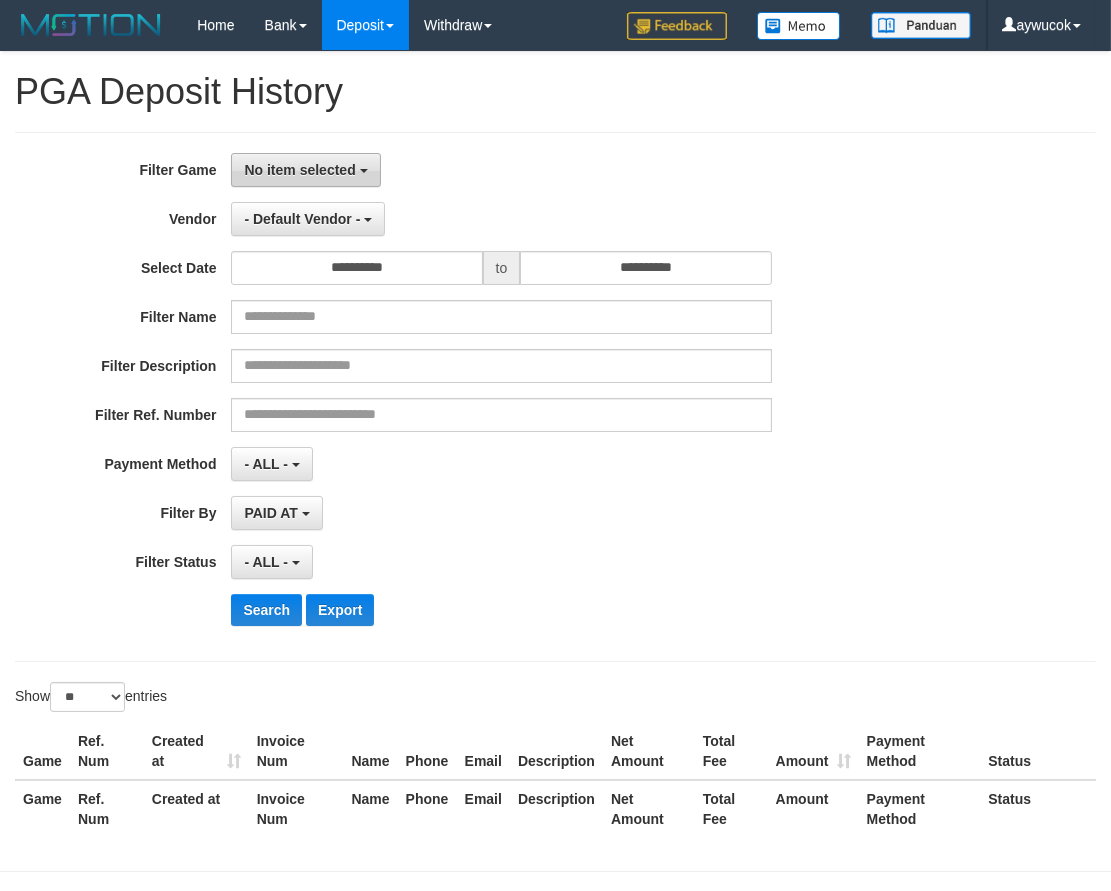 click on "No item selected" at bounding box center [305, 170] 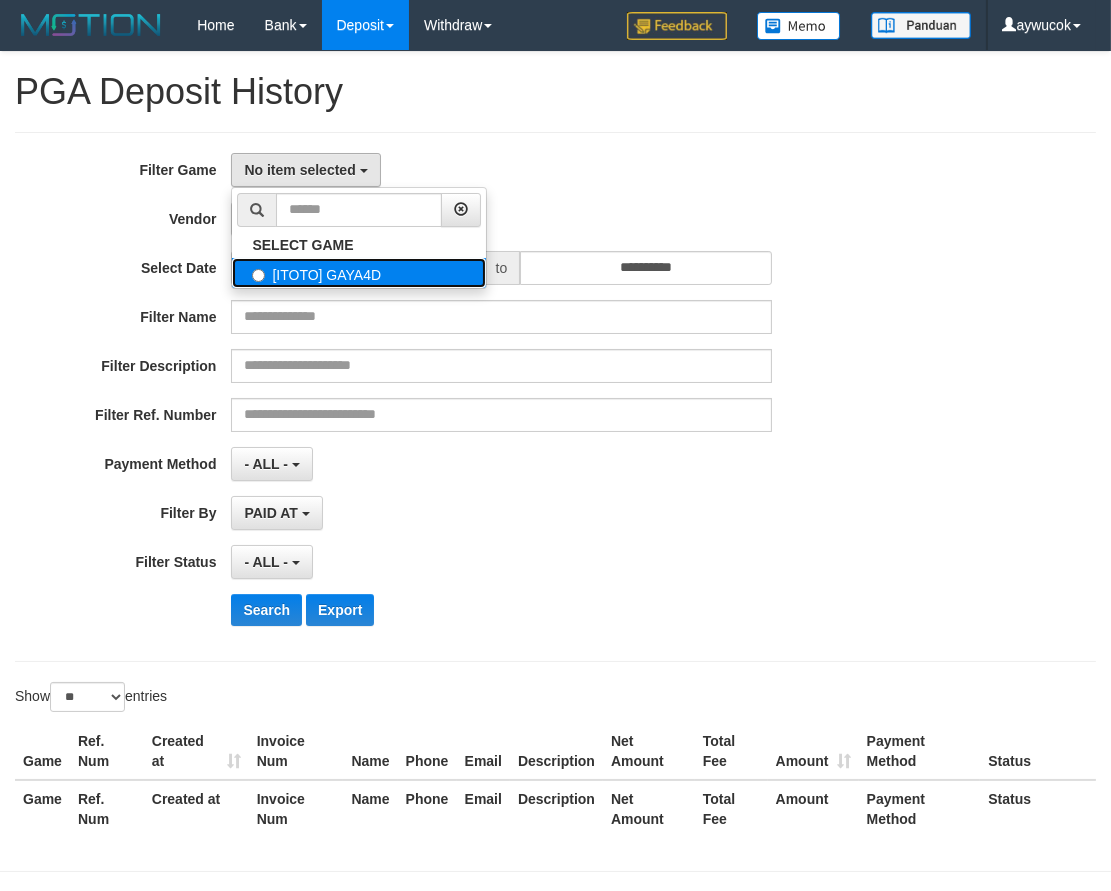 click on "[ITOTO] GAYA4D" at bounding box center (359, 273) 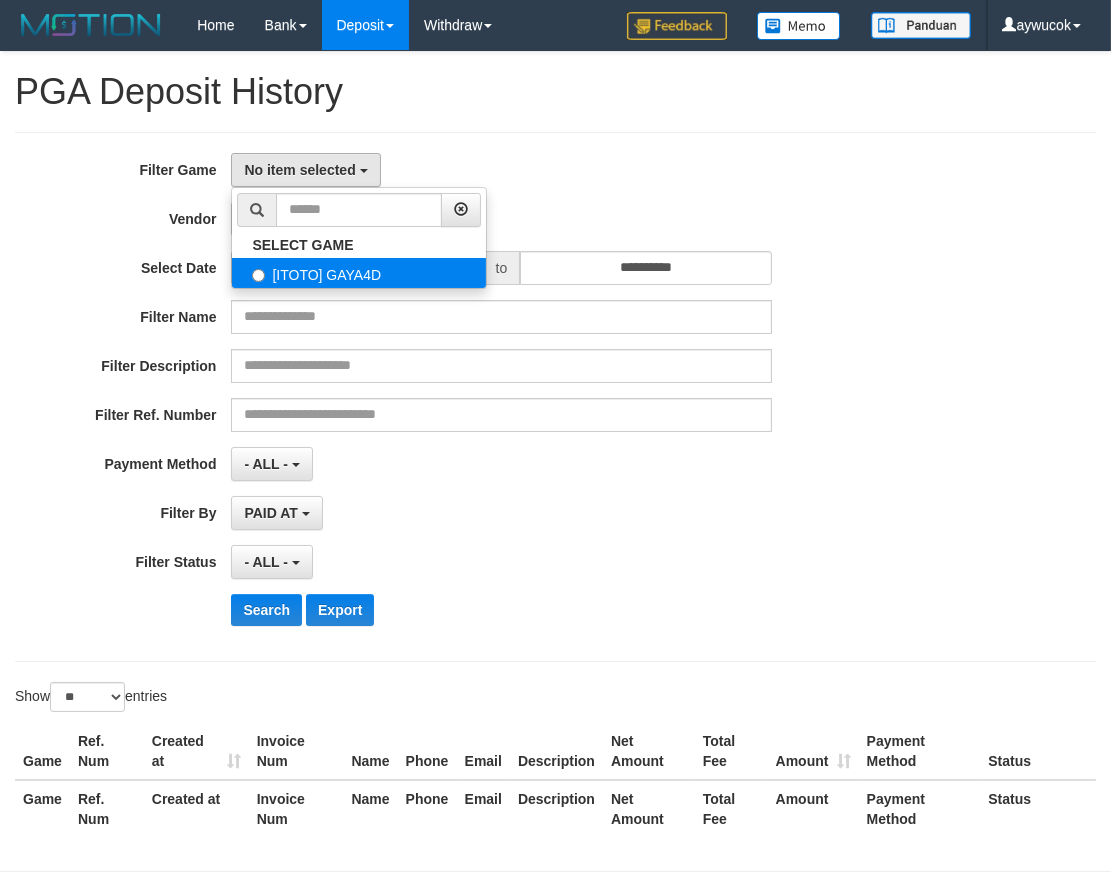select on "****" 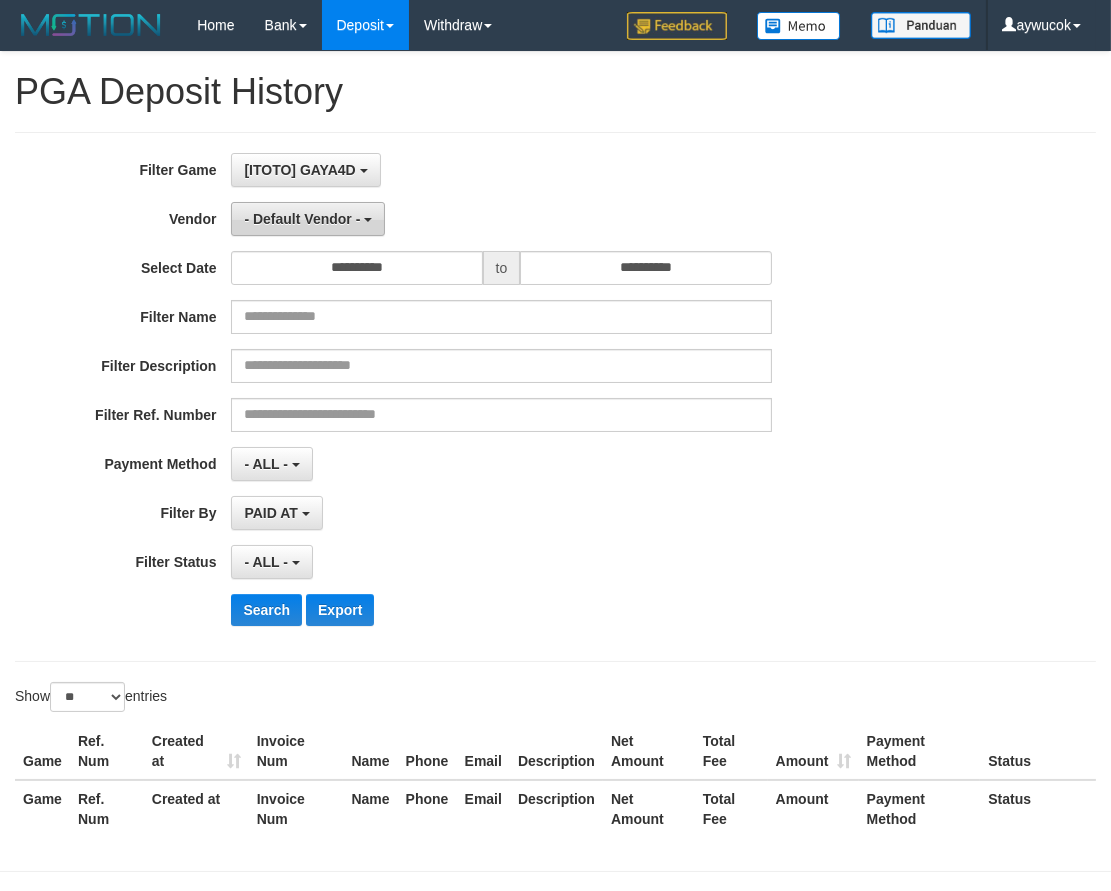 click on "- Default Vendor -" at bounding box center (302, 219) 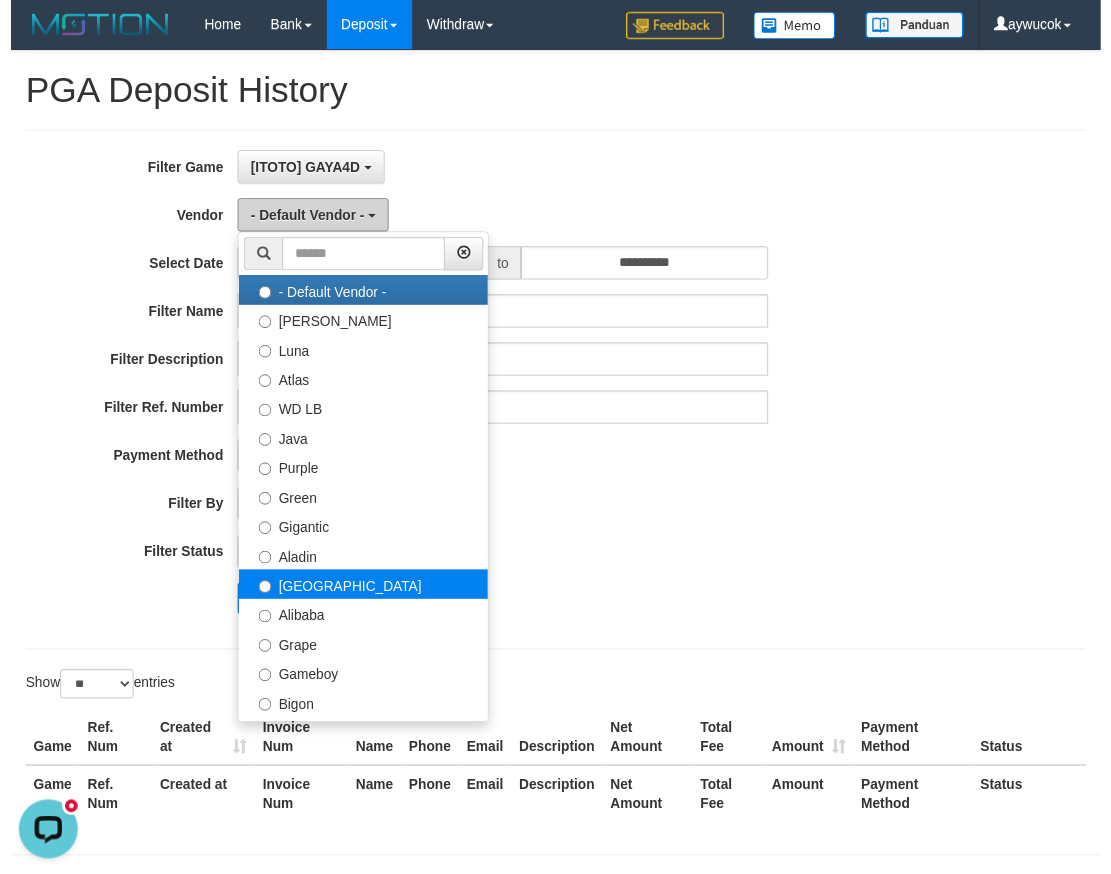 scroll, scrollTop: 0, scrollLeft: 0, axis: both 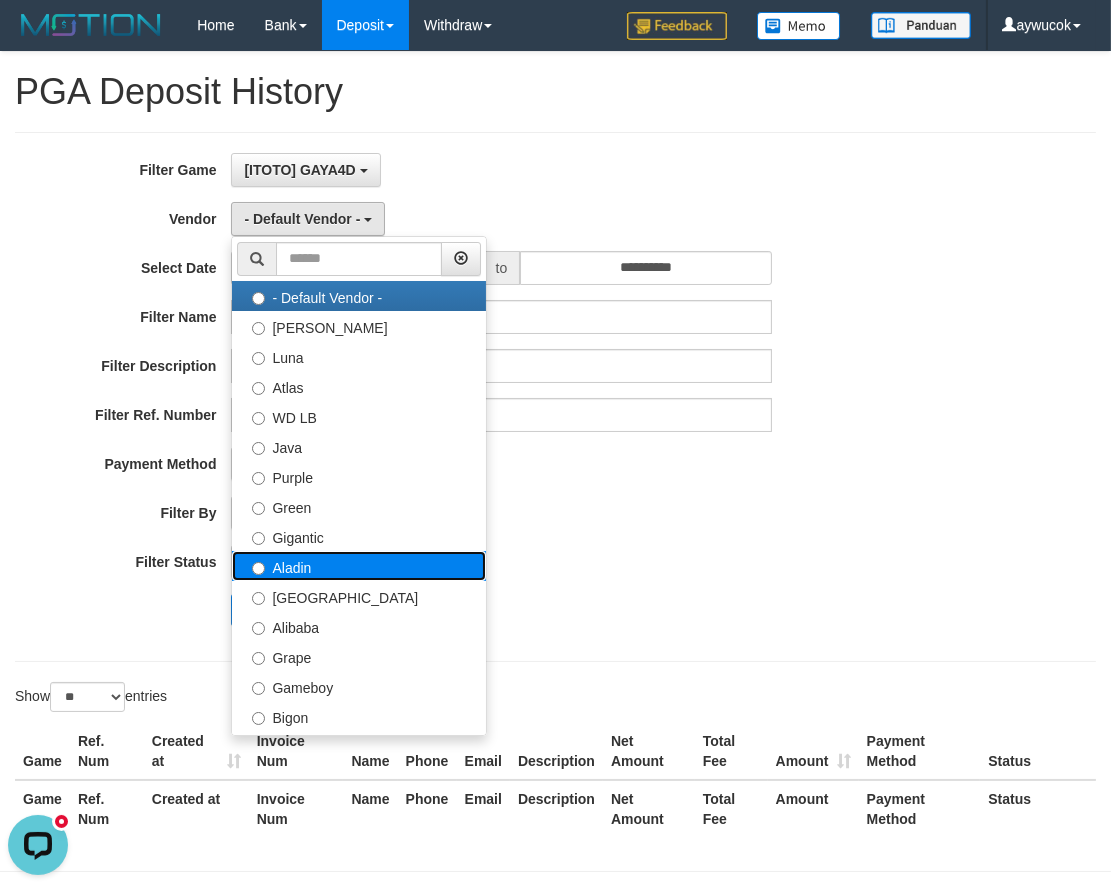 click on "Aladin" at bounding box center (359, 566) 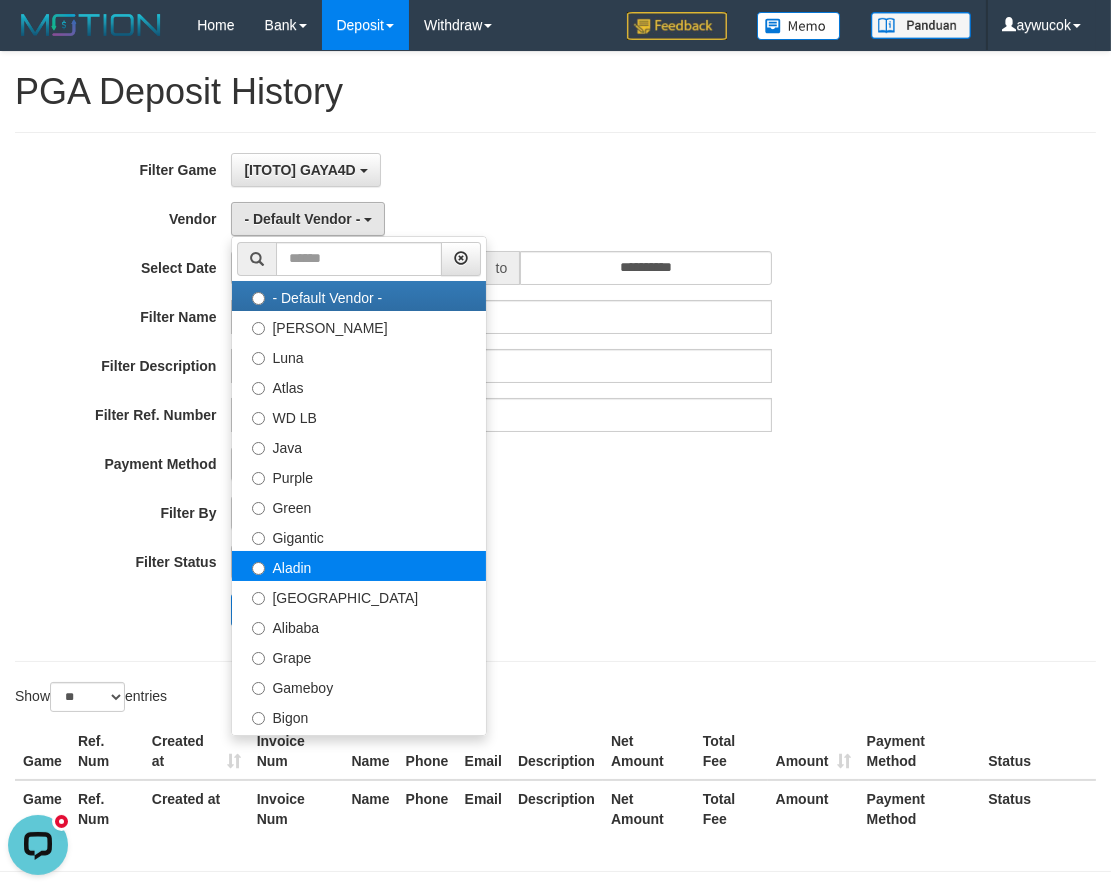 select on "**********" 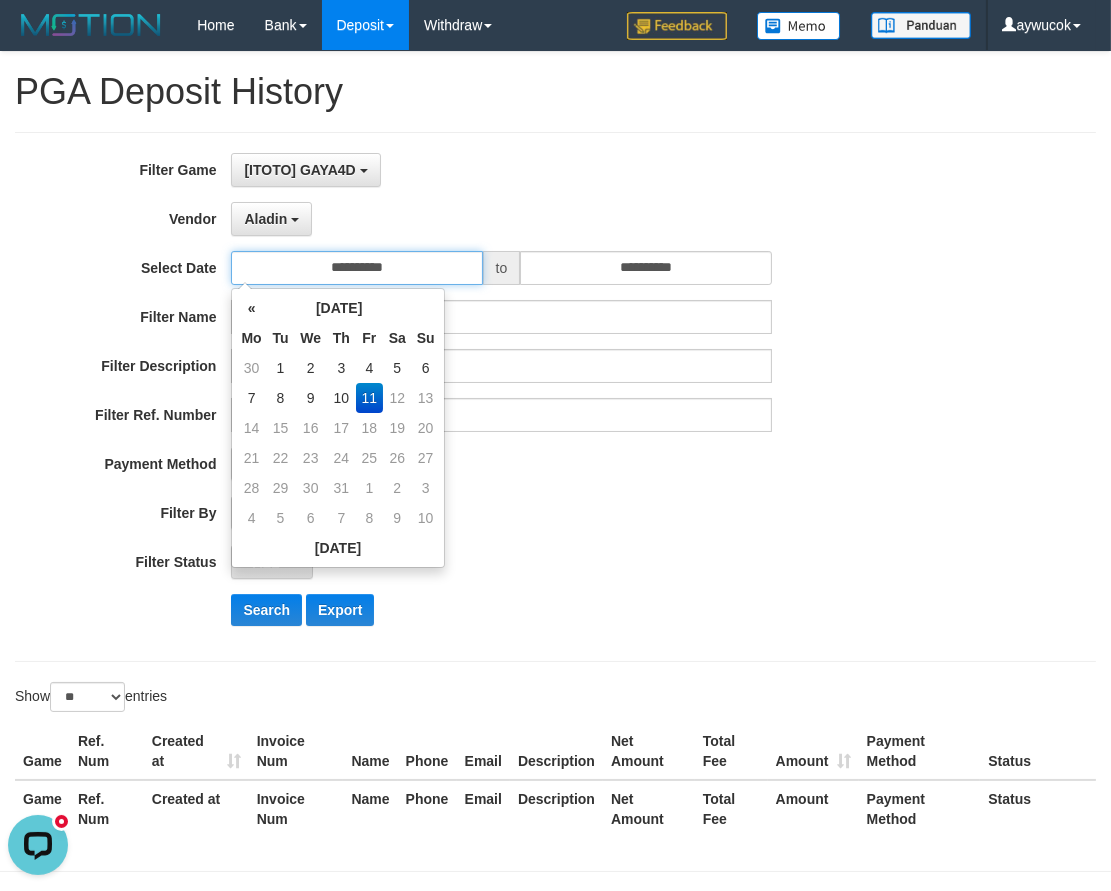 click on "**********" at bounding box center [356, 268] 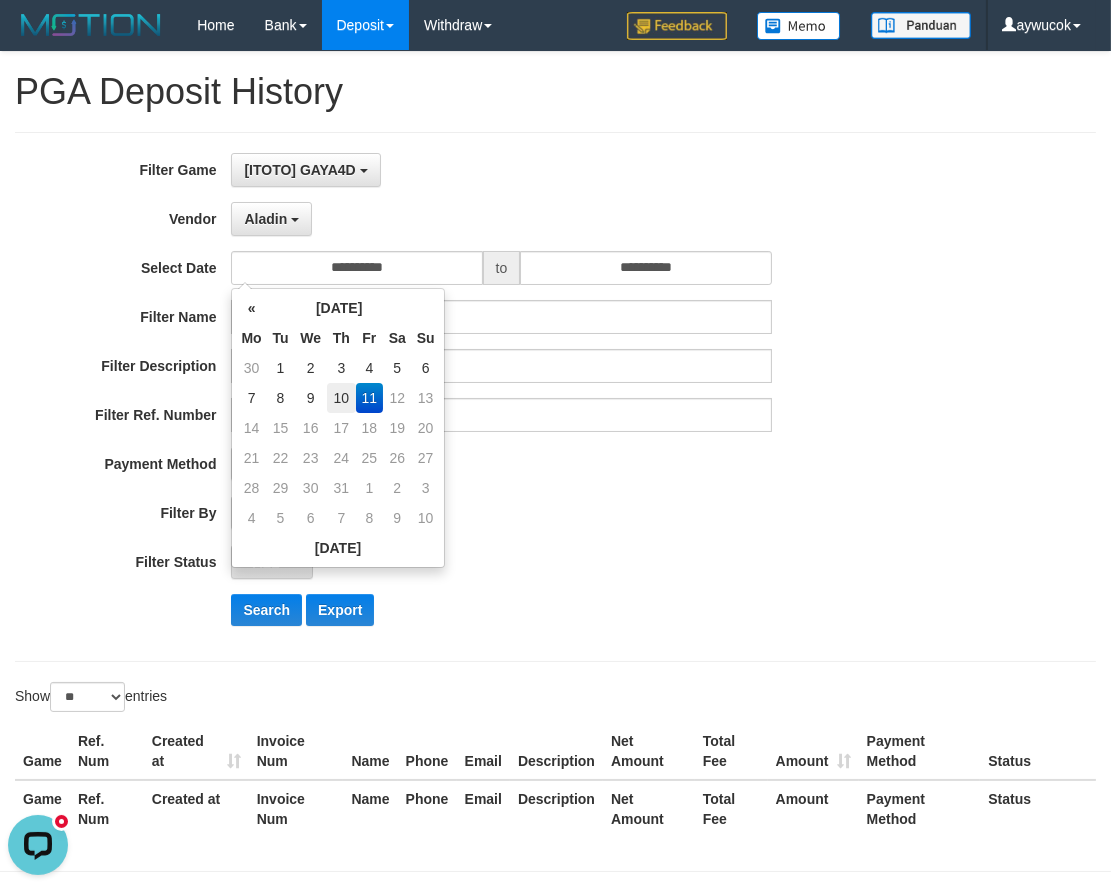 click on "10" at bounding box center [341, 398] 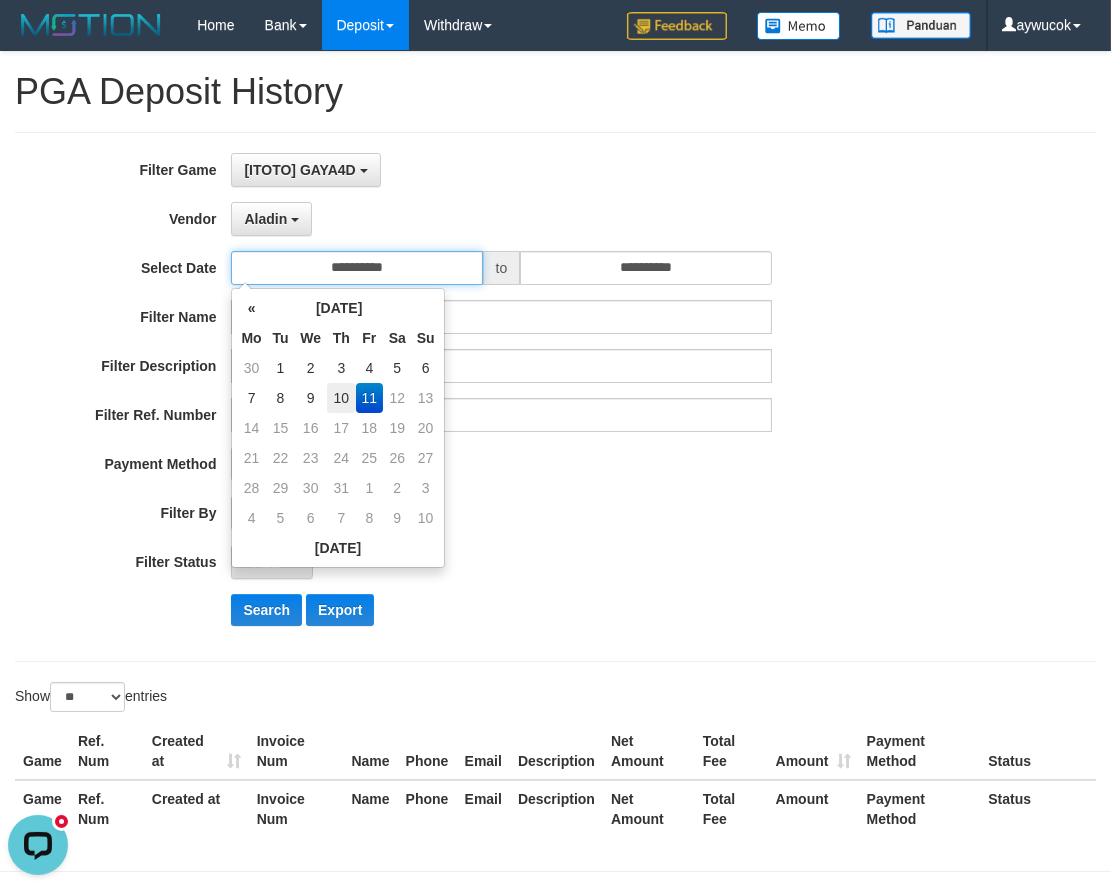 type on "**********" 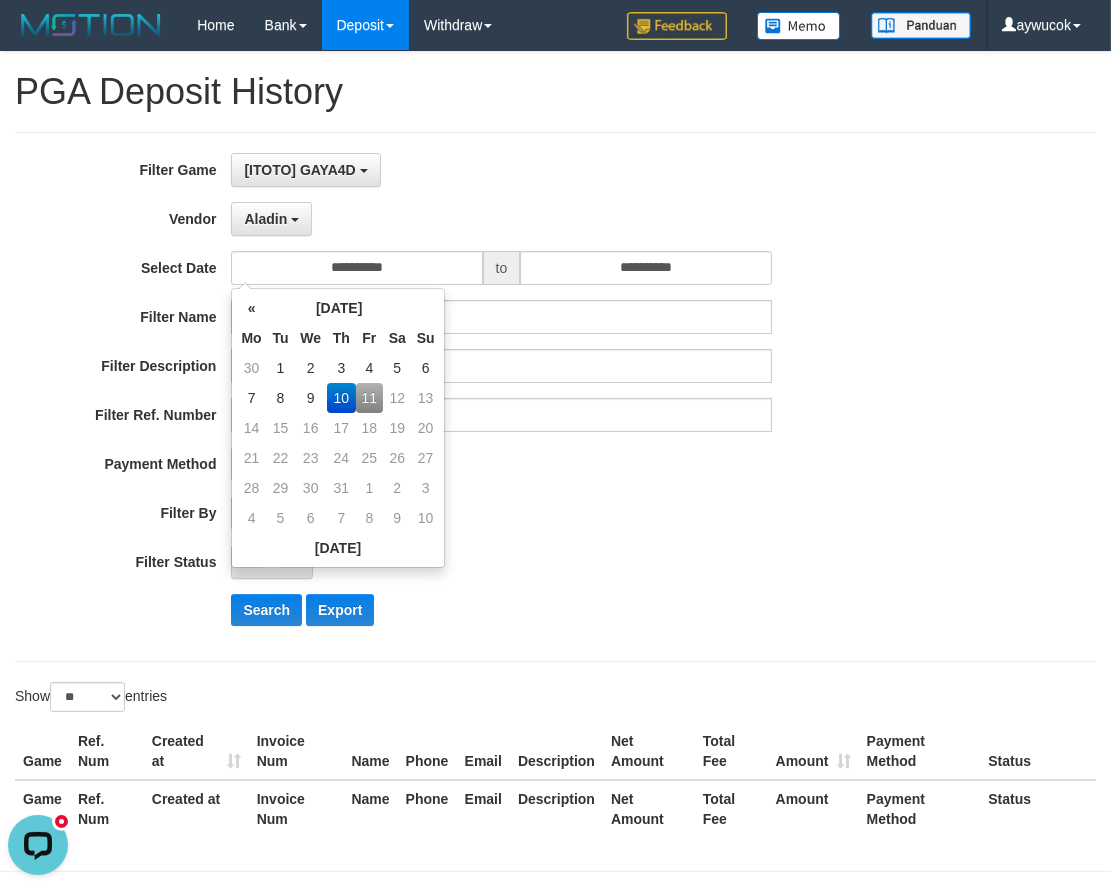 click on "Aladin    - Default Vendor -  Lucy  Luna  Atlas  WD LB  Java  Purple  Green  Gigantic  Aladin  Dubai  Alibaba  Grape  Gameboy  Bigon  Allstar  Xtr  Gama  IBX11  Selat  Borde  Indahjualpulsa  Lemavo  Gogogoy  Itudo  Yuwanatopup  Sidikgame  Voucher100  Awalpulsa  Lambda  Combo  IBX3 NUANSATOPUP  IBX3 Pusatjualpulsa  IBX3 Itemgame  IBX3 SILAKSA  IBX3 Makmurvoucher  IBX3 MAKMURTOPUP  IBX3 Pilihvoucher" at bounding box center (501, 219) 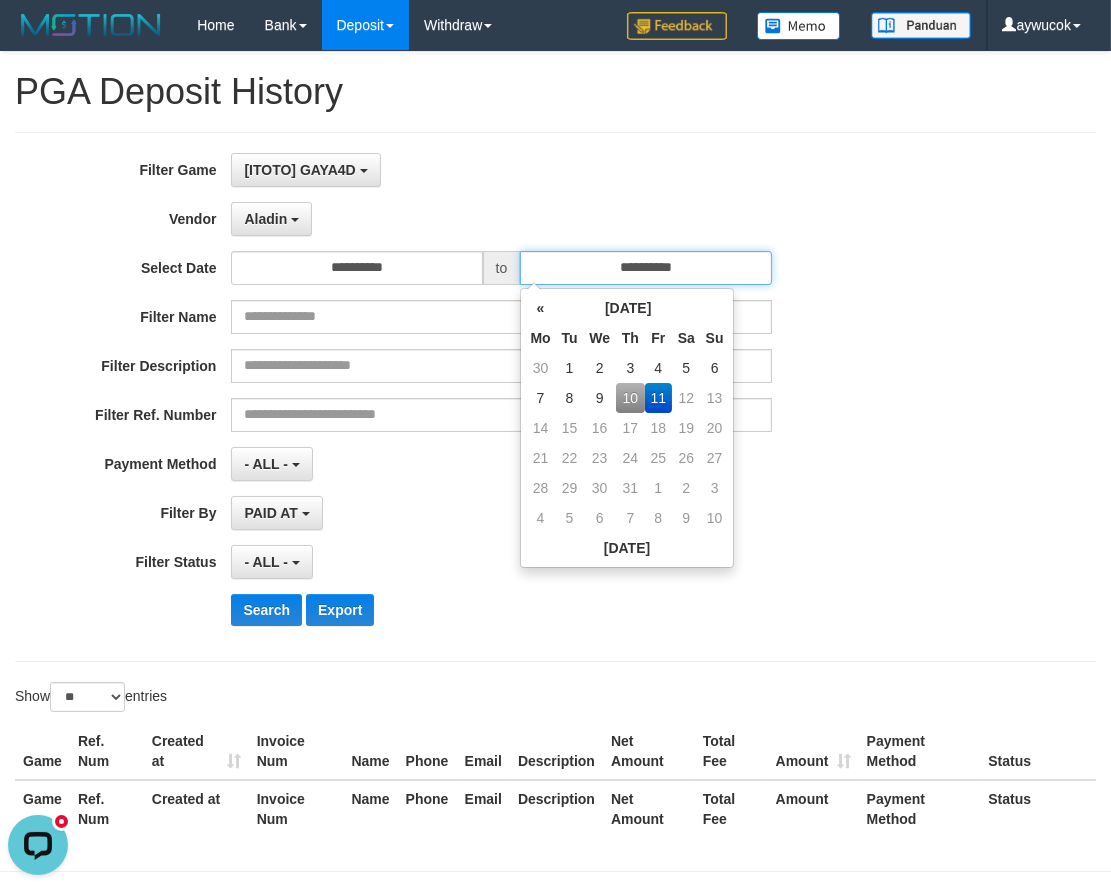 click on "**********" at bounding box center [645, 268] 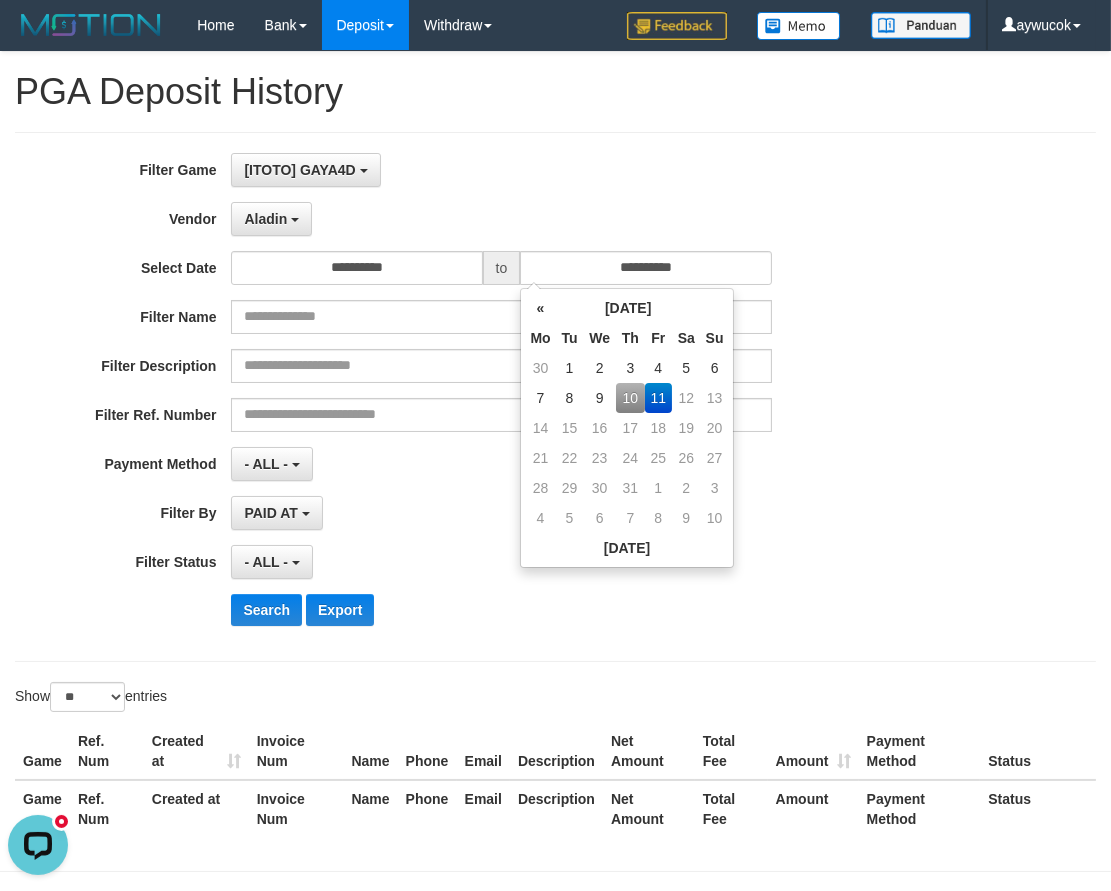 click on "10" at bounding box center (630, 398) 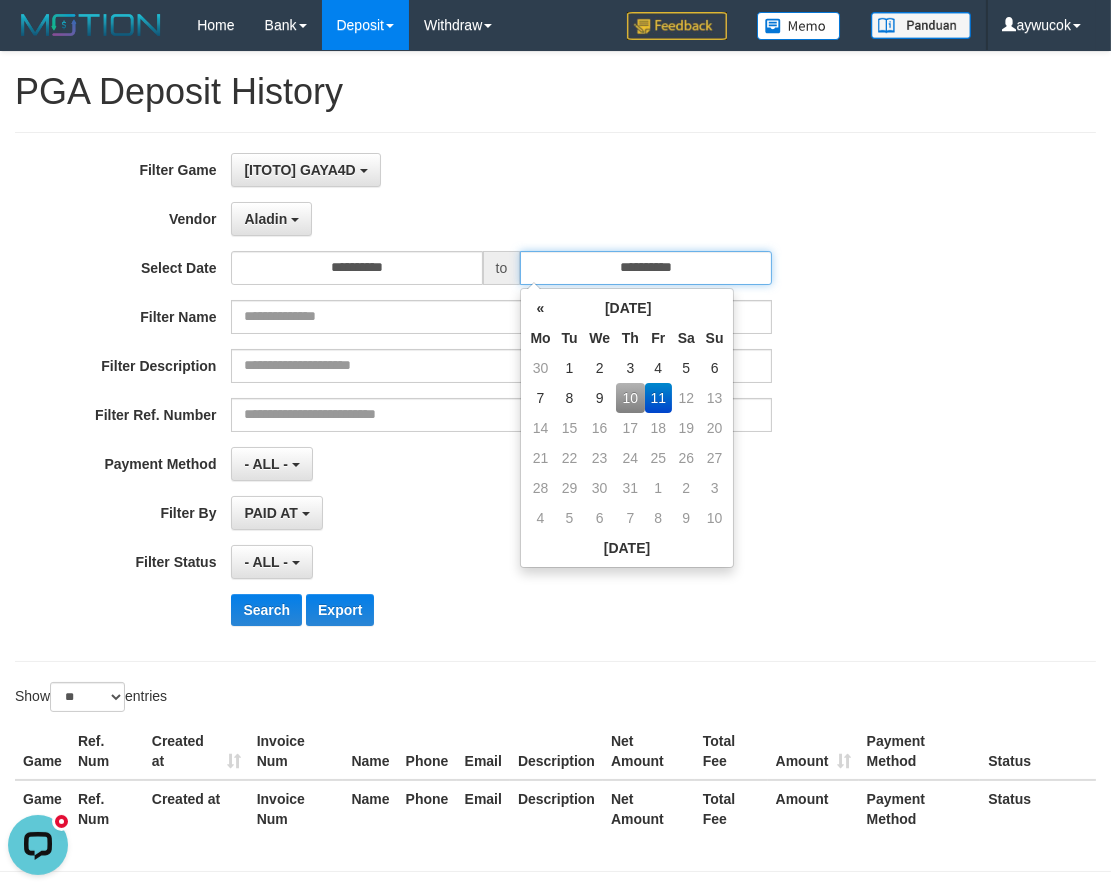 type on "**********" 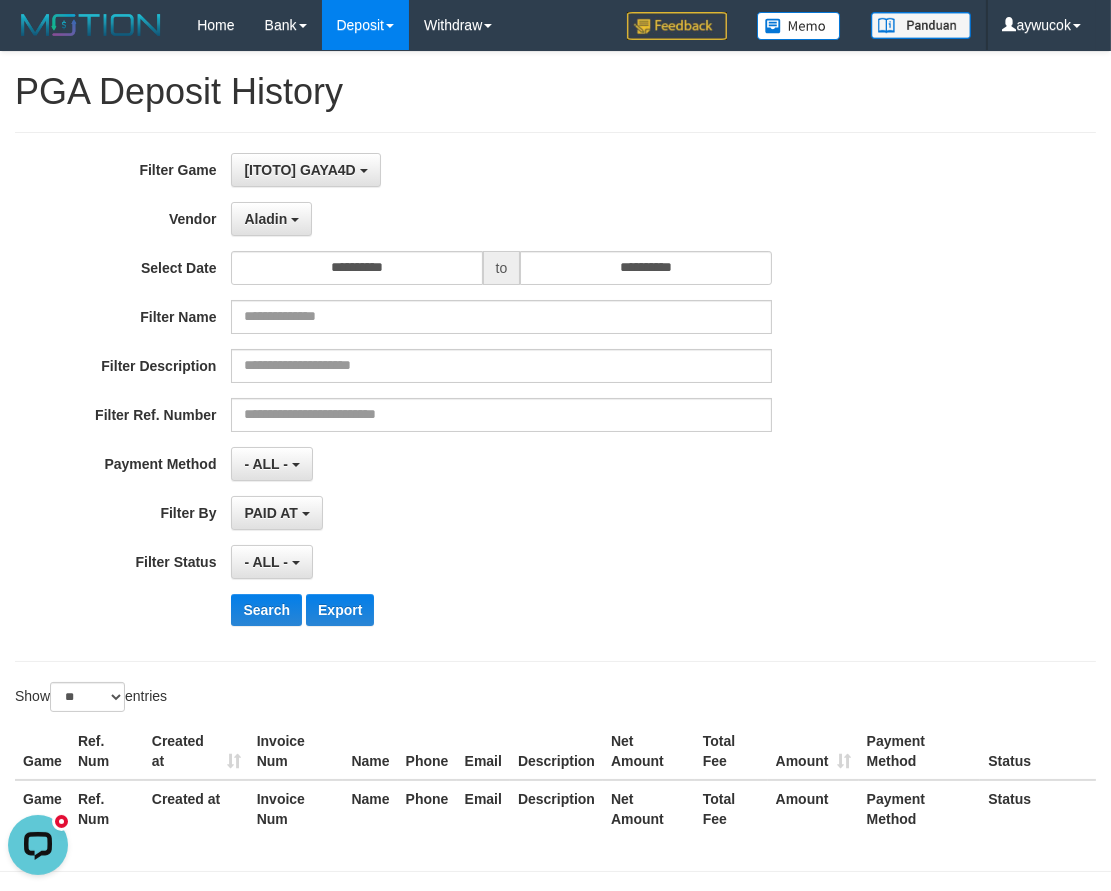 click on "**********" at bounding box center [463, 397] 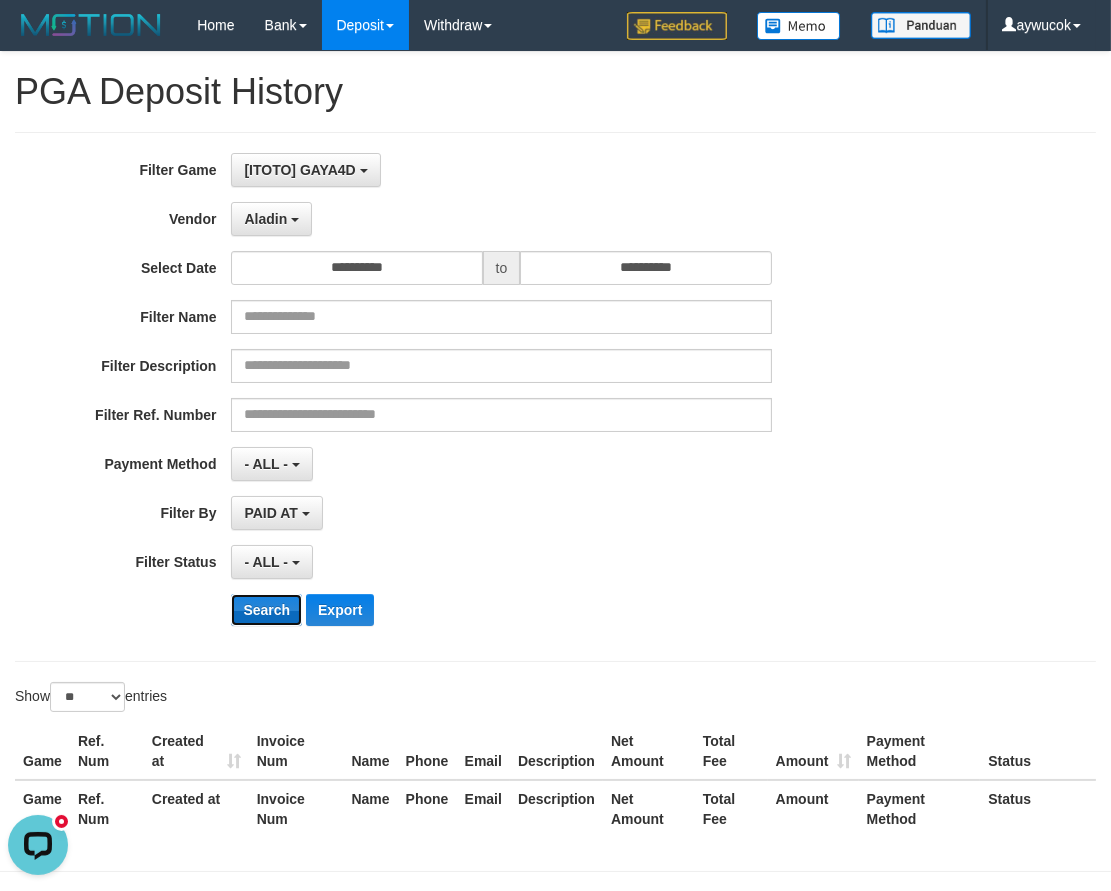 click on "Search" at bounding box center (266, 610) 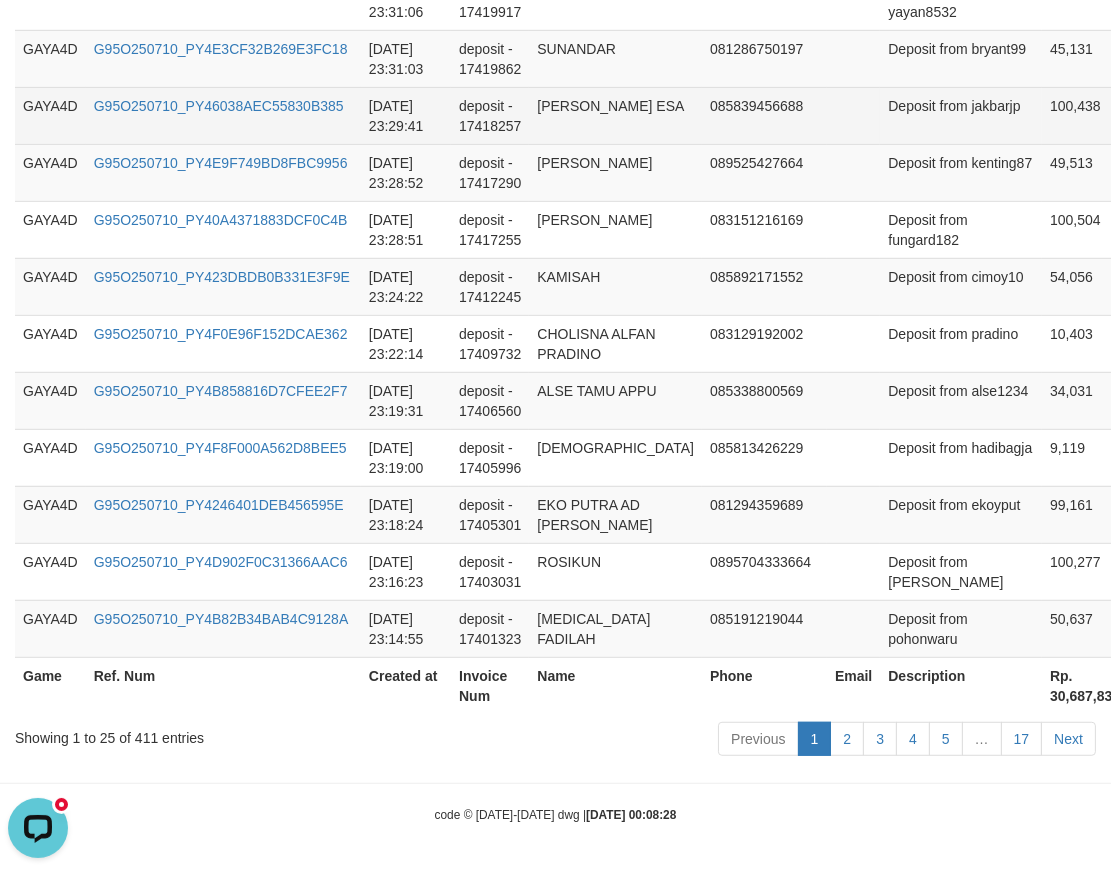 scroll, scrollTop: 2010, scrollLeft: 0, axis: vertical 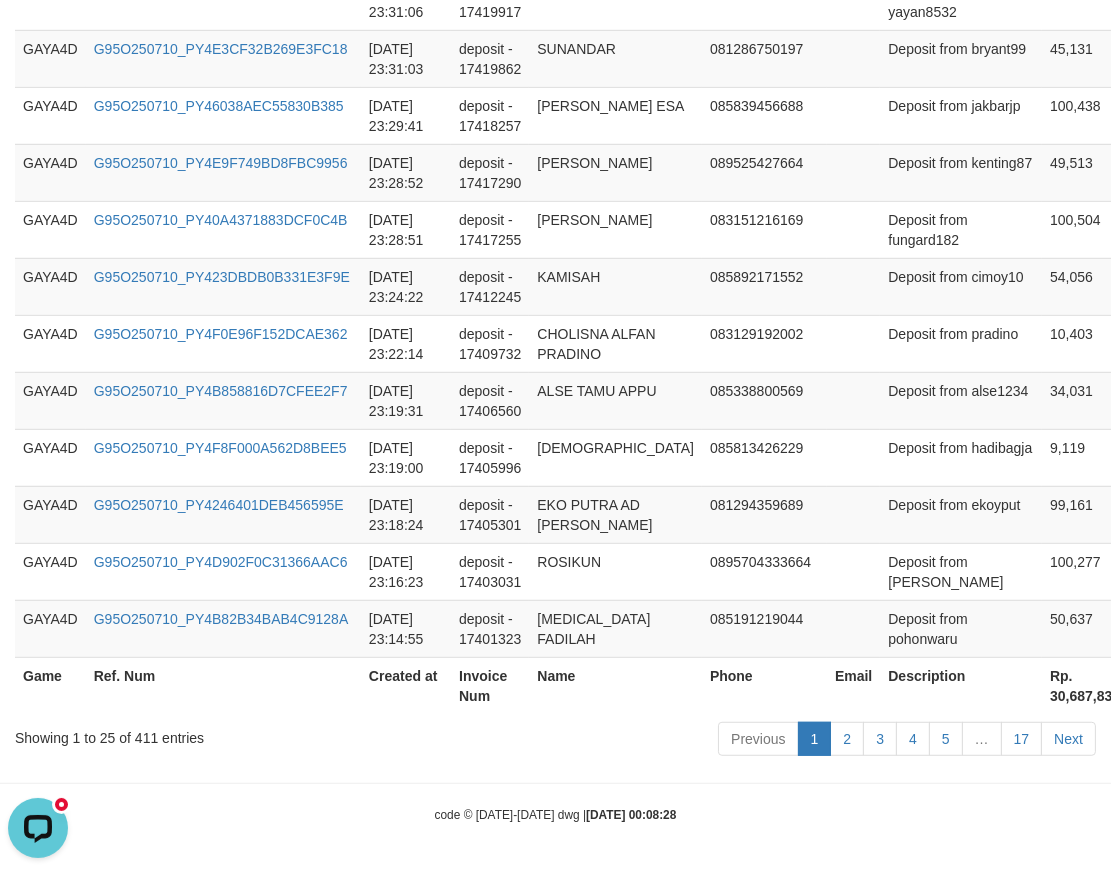 click on "Rp. 30,687,838" at bounding box center [1085, 685] 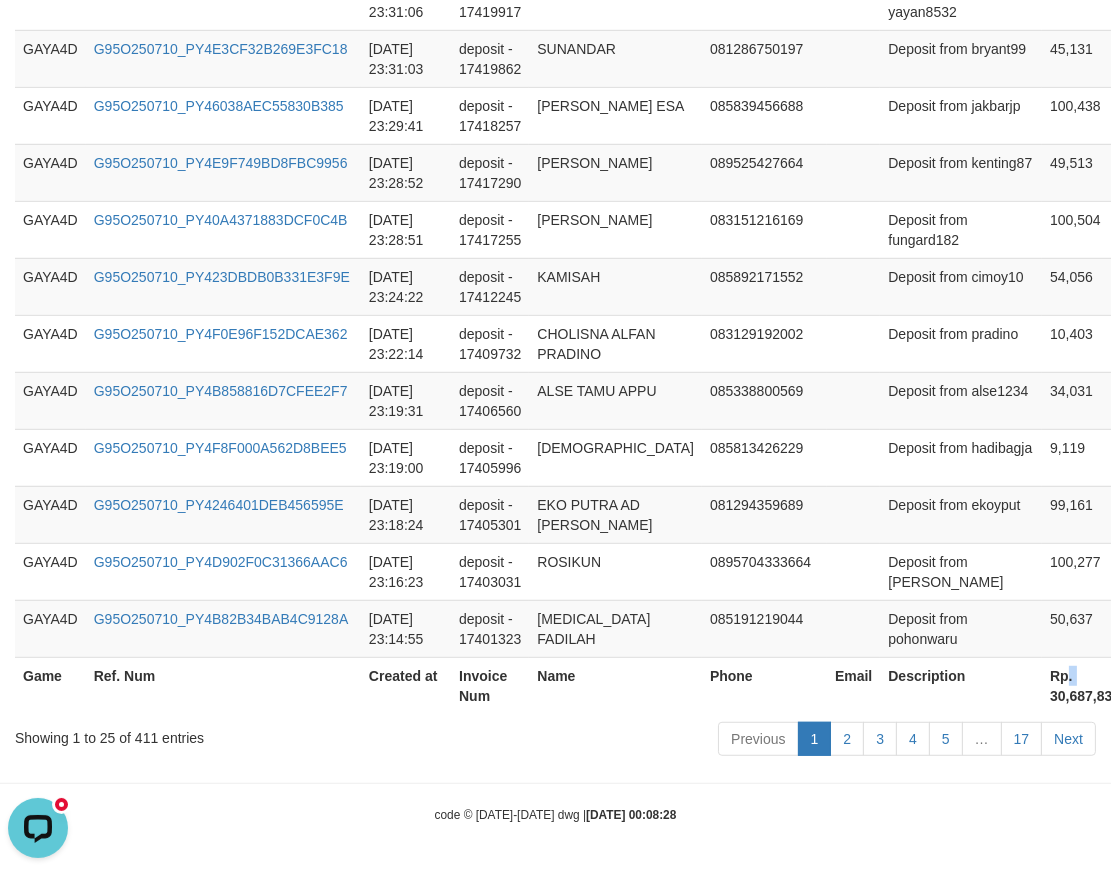 click on "Rp. 30,687,838" at bounding box center (1085, 685) 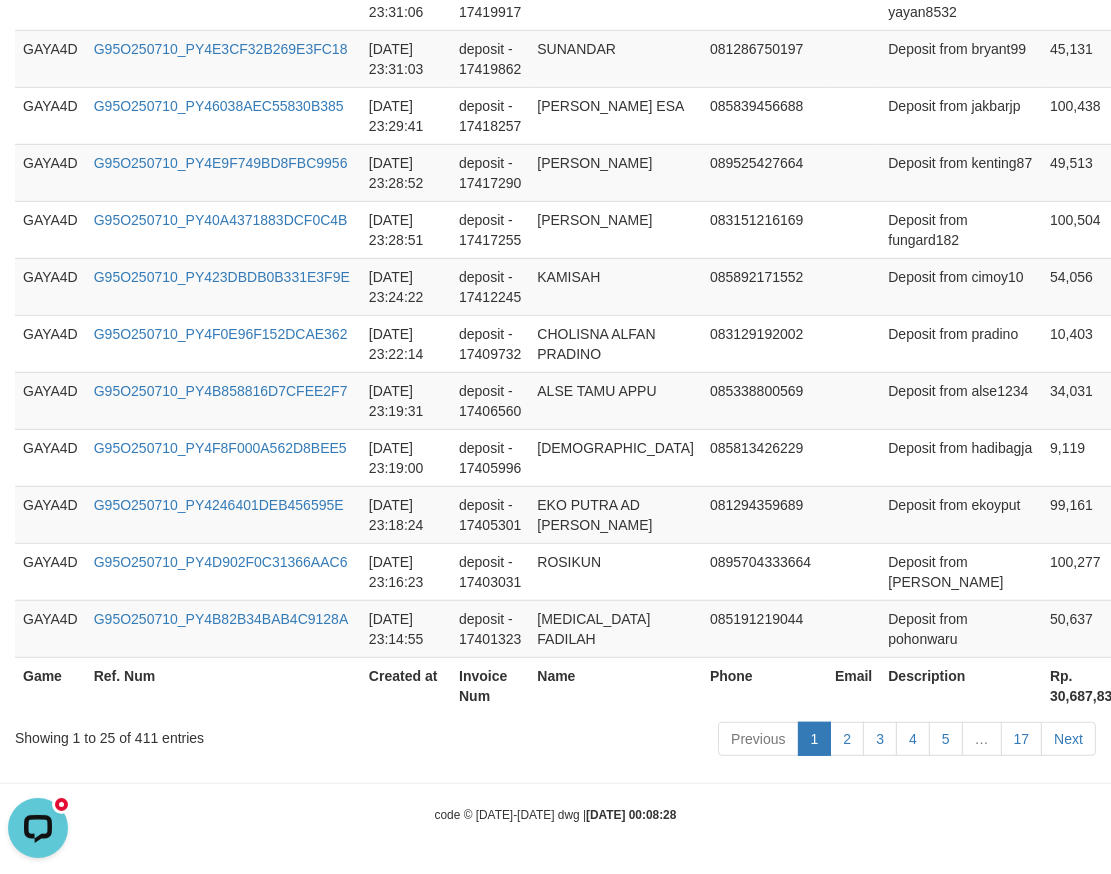 click on "Rp. 30,687,838" at bounding box center (1085, 685) 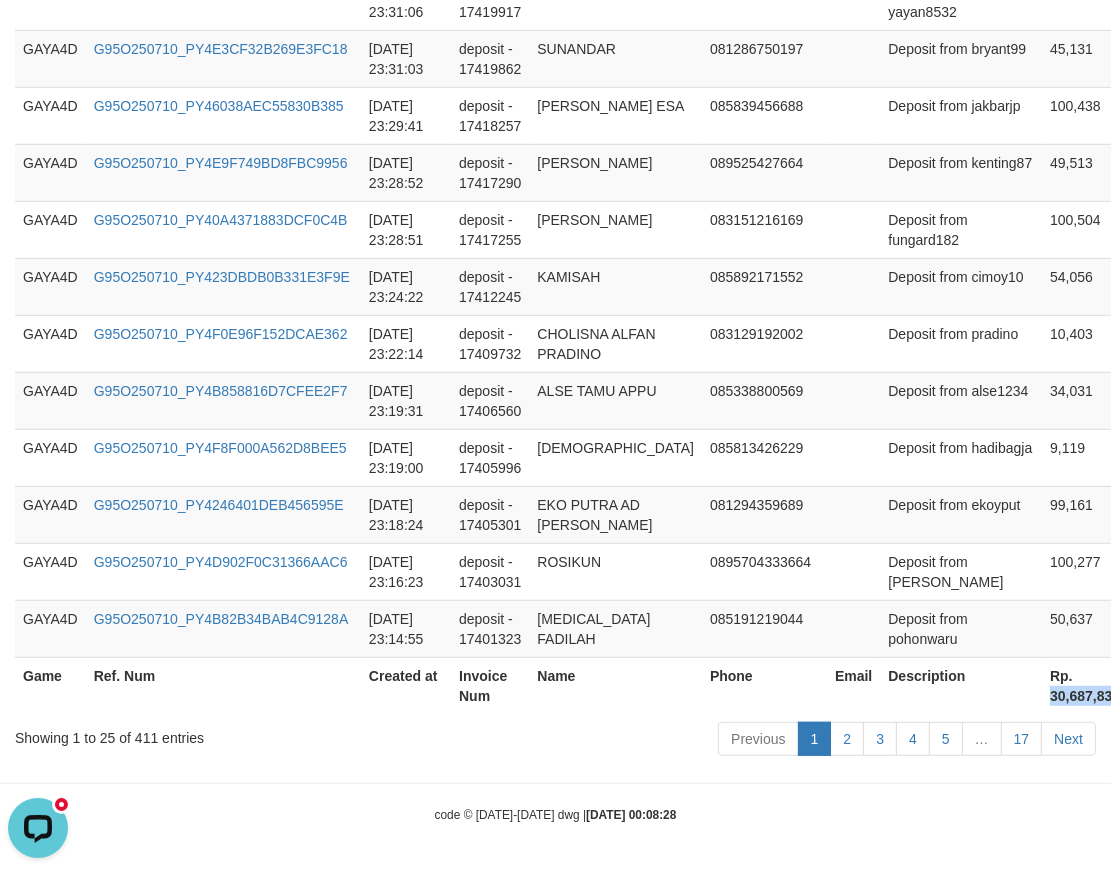 click on "Rp. 30,687,838" at bounding box center (1085, 685) 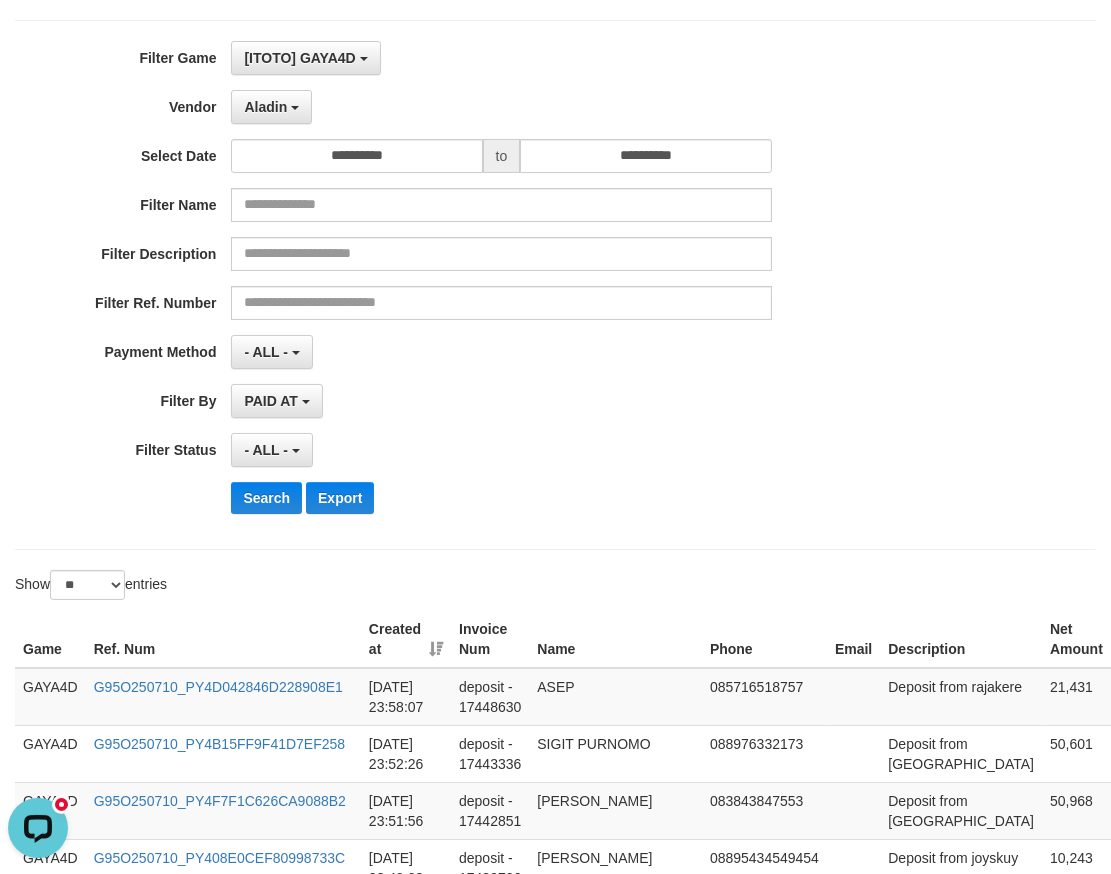 scroll, scrollTop: 0, scrollLeft: 0, axis: both 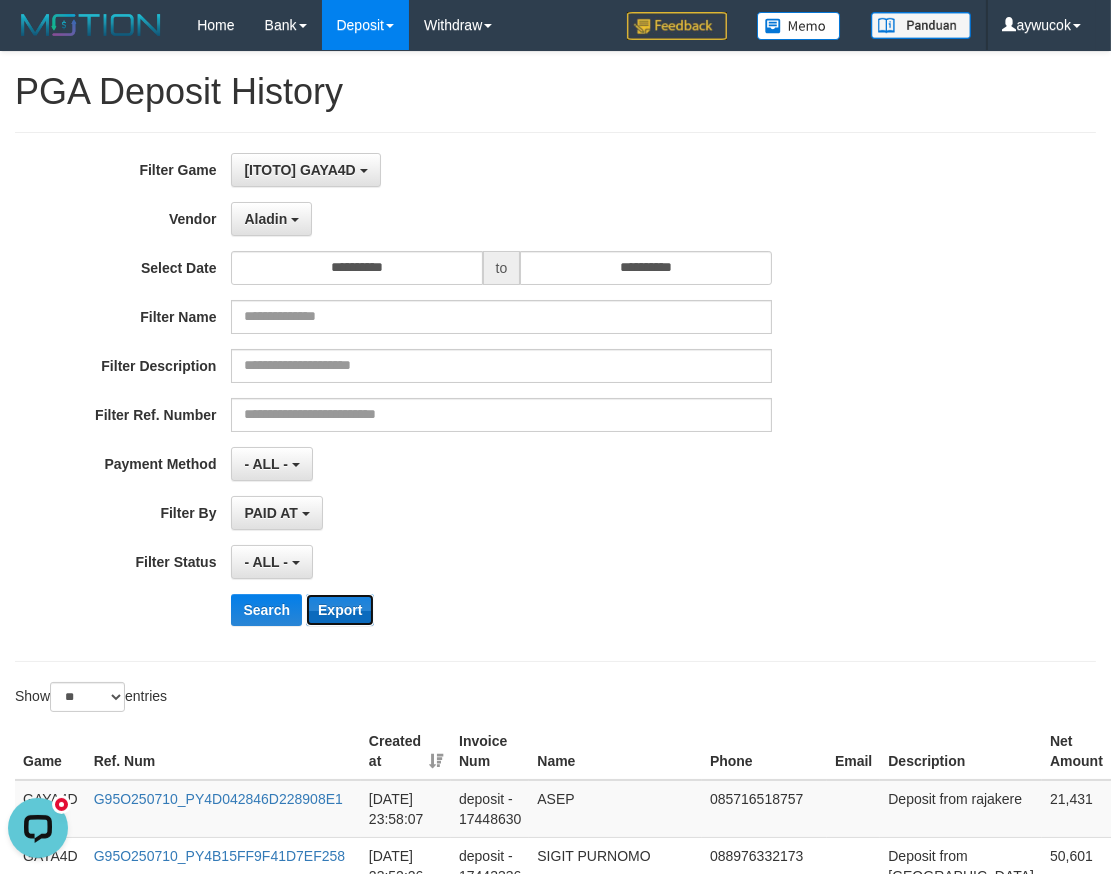 click on "Export" at bounding box center (340, 610) 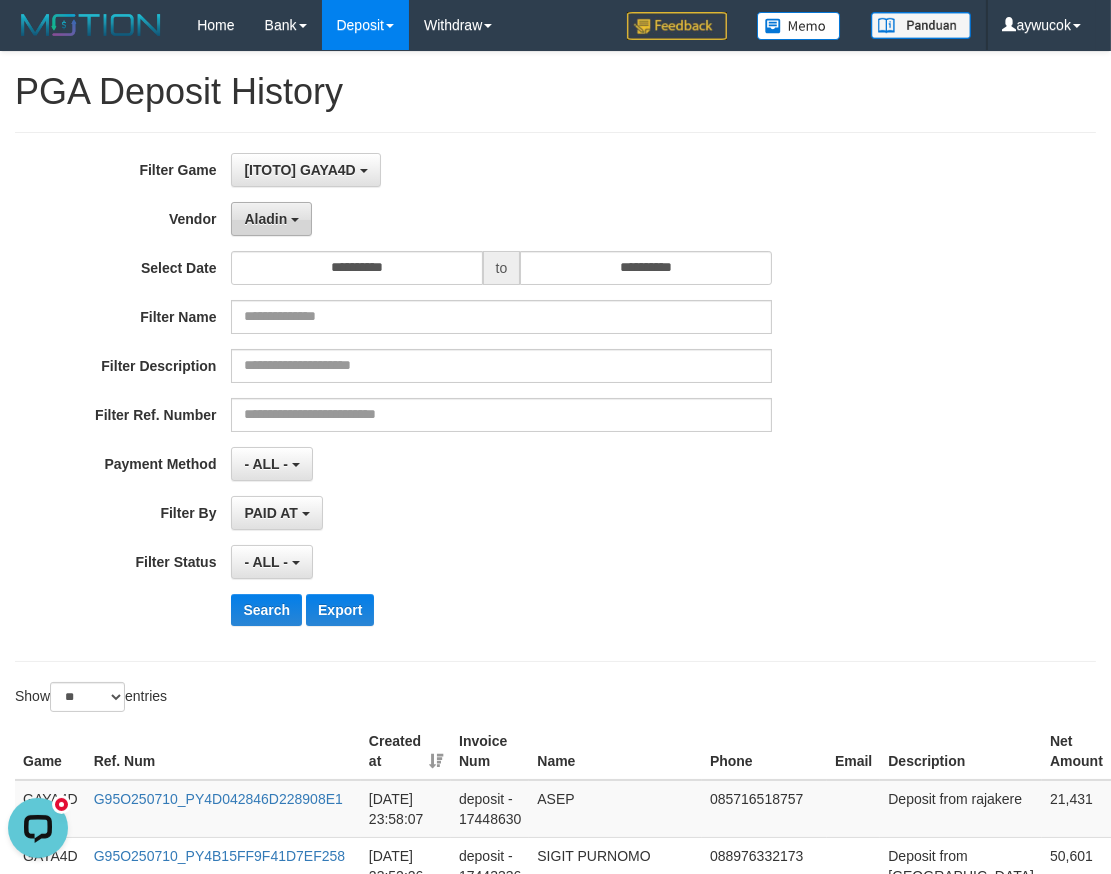 click on "Aladin" at bounding box center (265, 219) 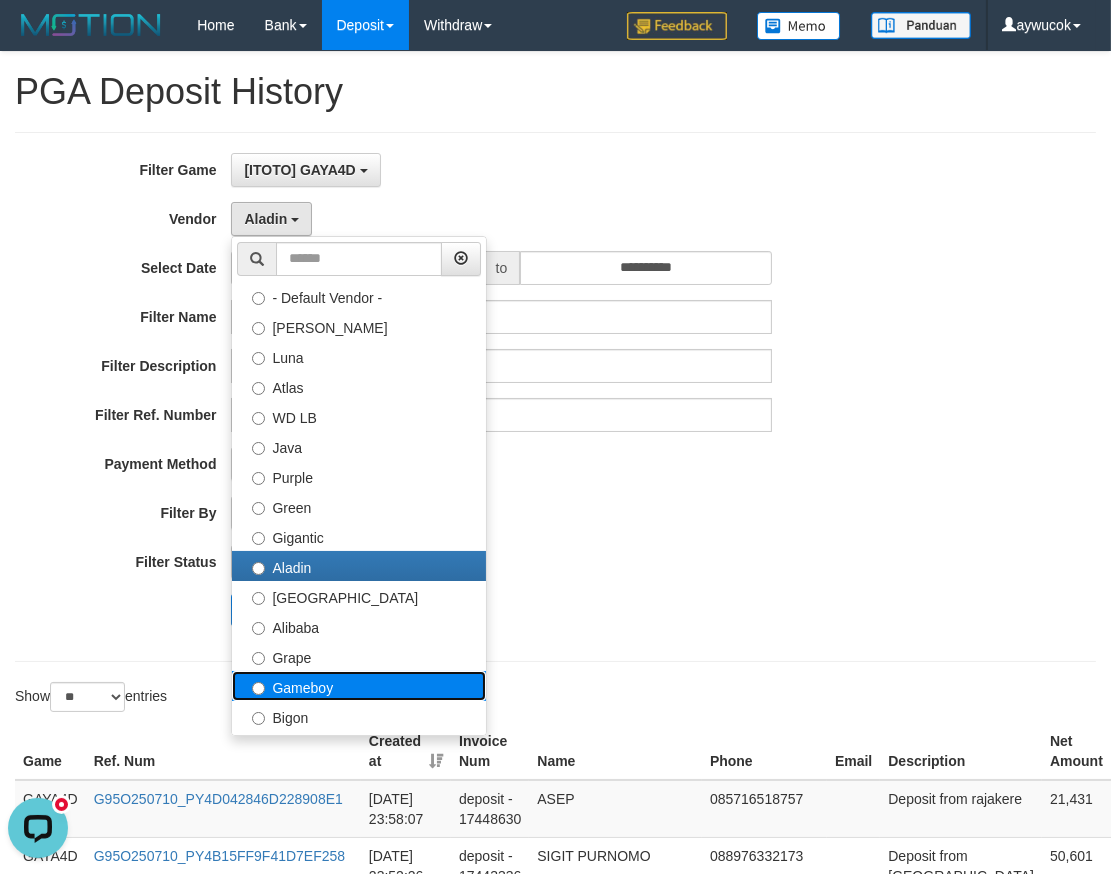 click on "Gameboy" at bounding box center [359, 686] 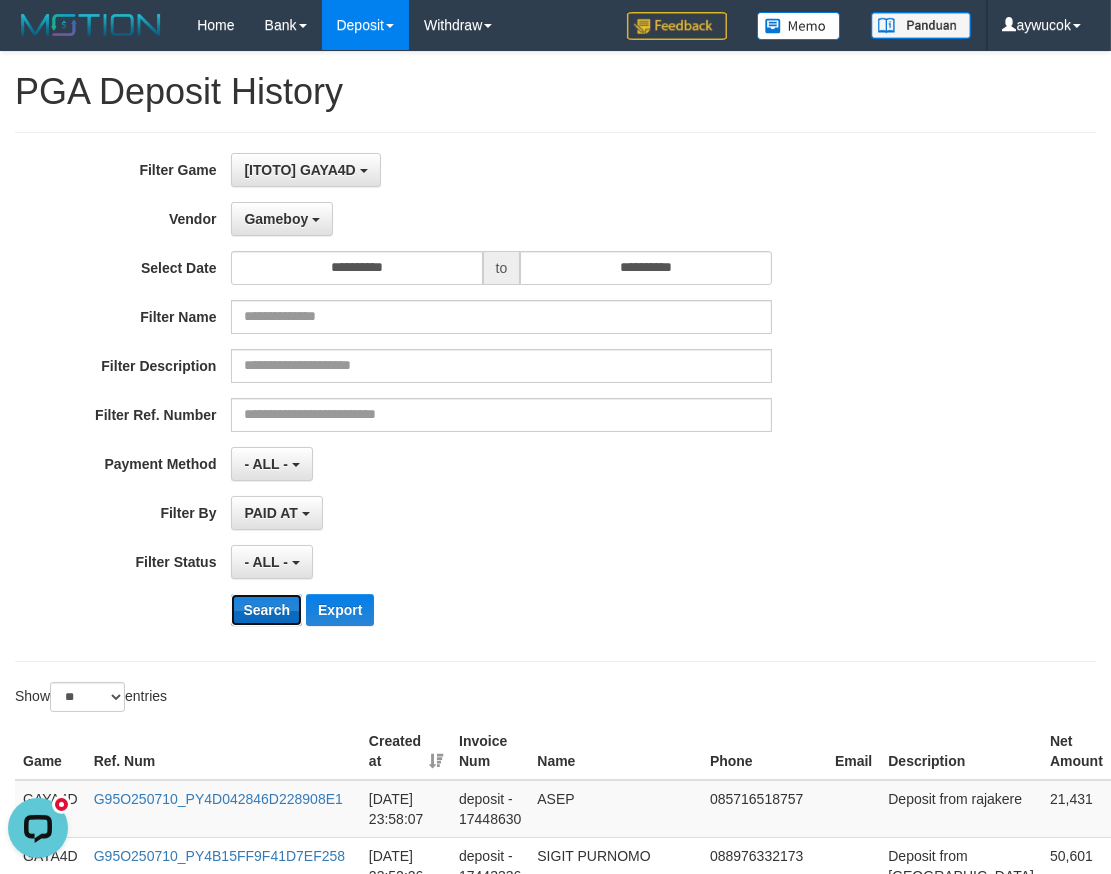 click on "Search" at bounding box center [266, 610] 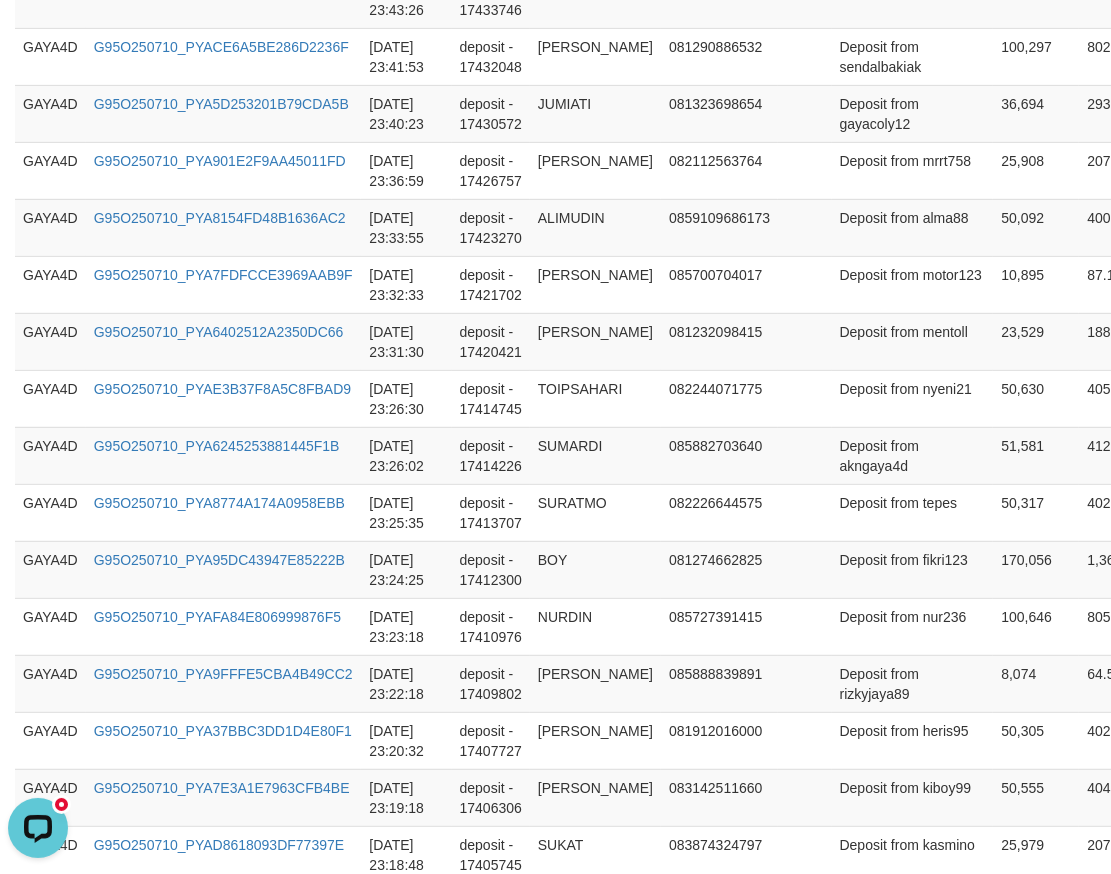scroll, scrollTop: 1571, scrollLeft: 0, axis: vertical 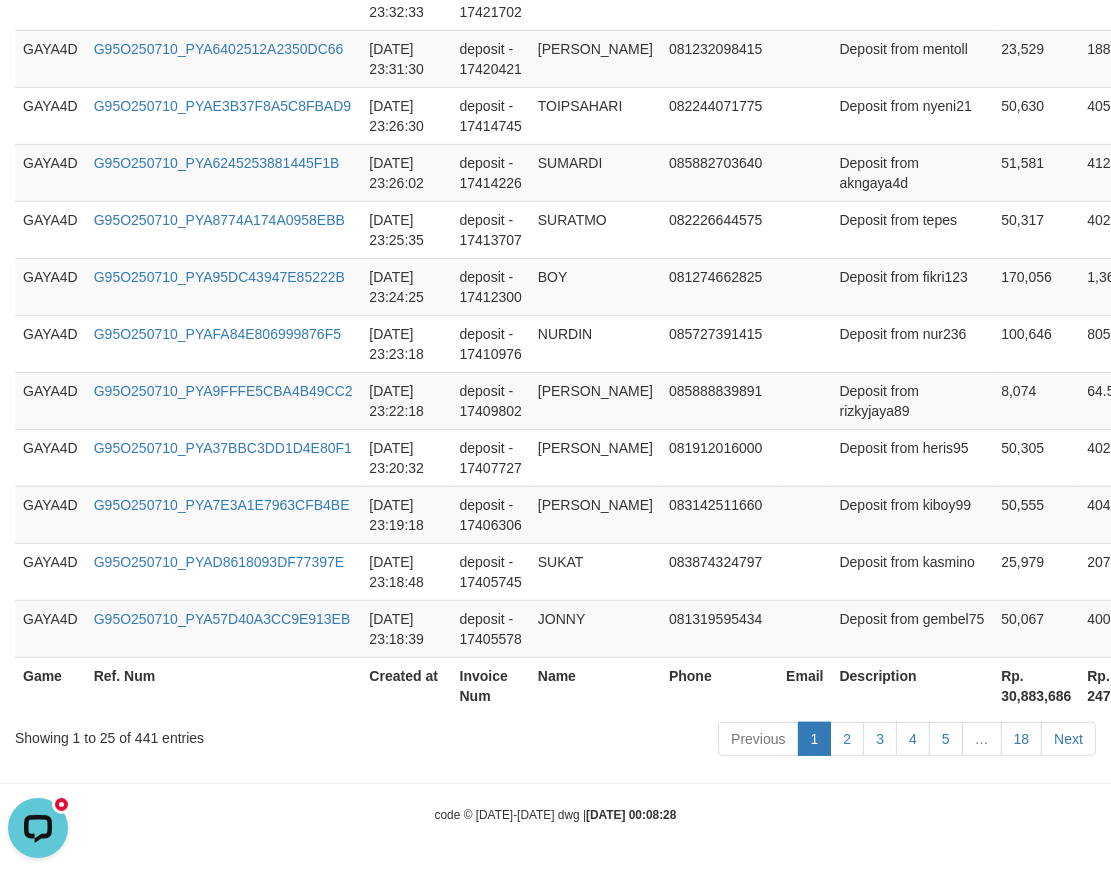 click on "Rp. 30,883,686" at bounding box center (1036, 685) 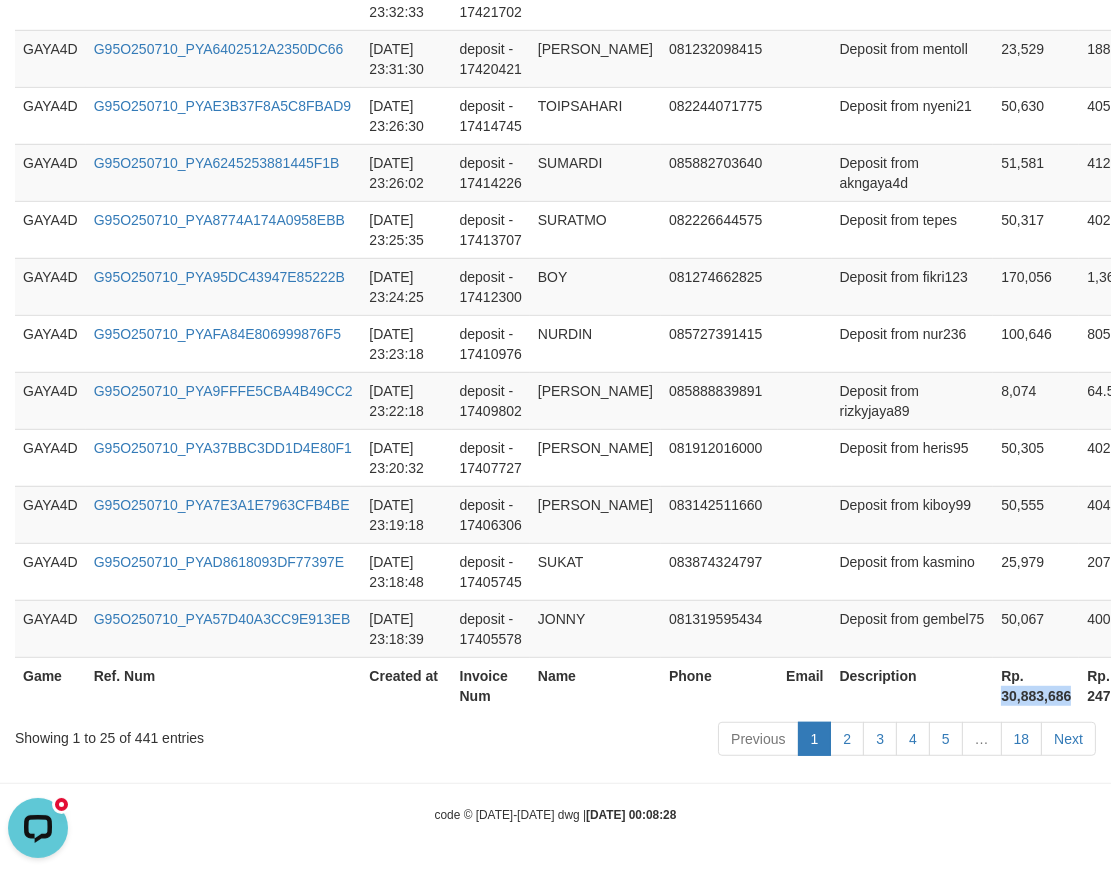 copy on "30,883,686" 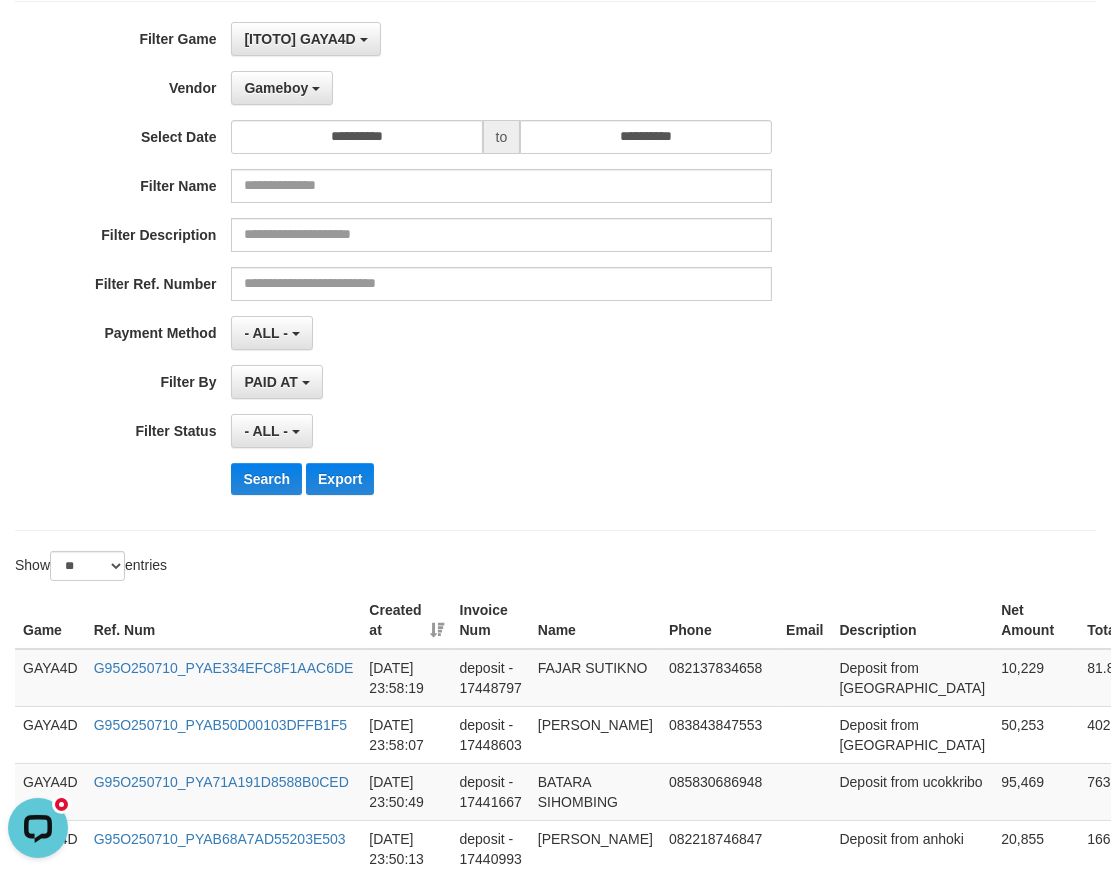 scroll, scrollTop: 0, scrollLeft: 0, axis: both 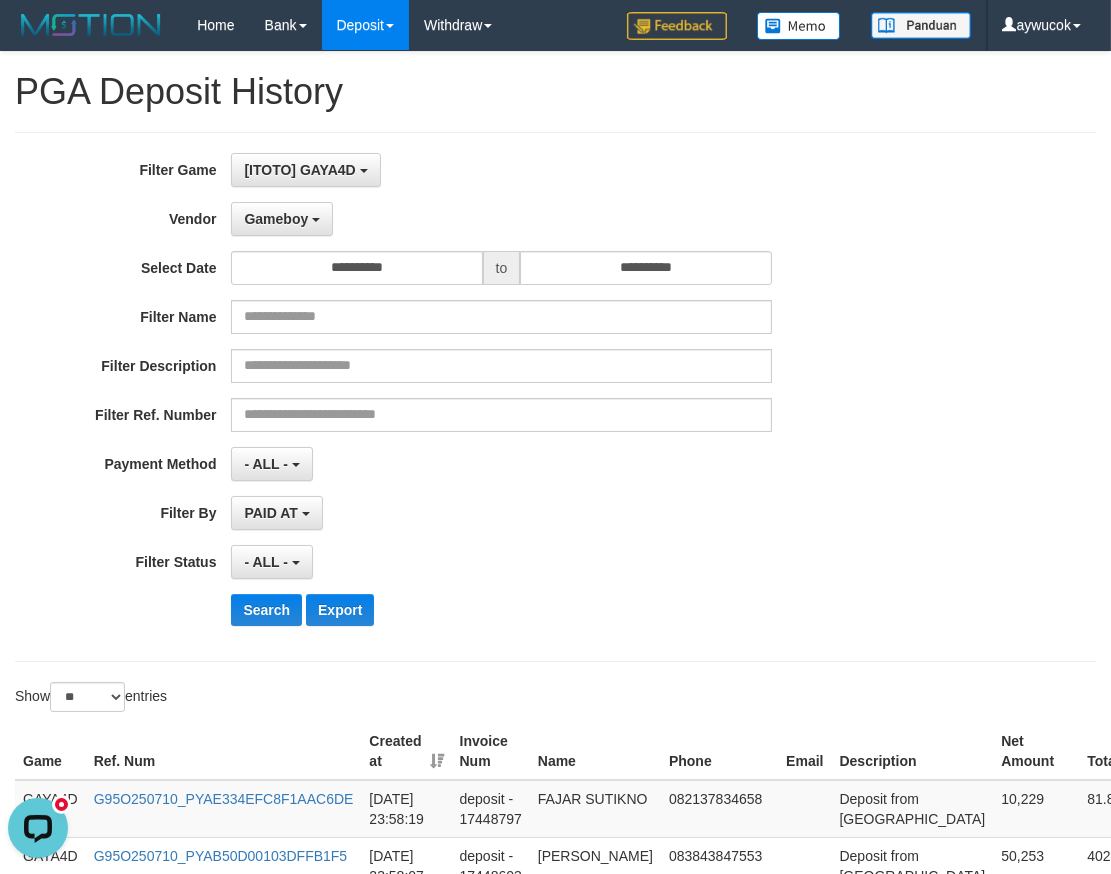 click on "**********" at bounding box center [463, 397] 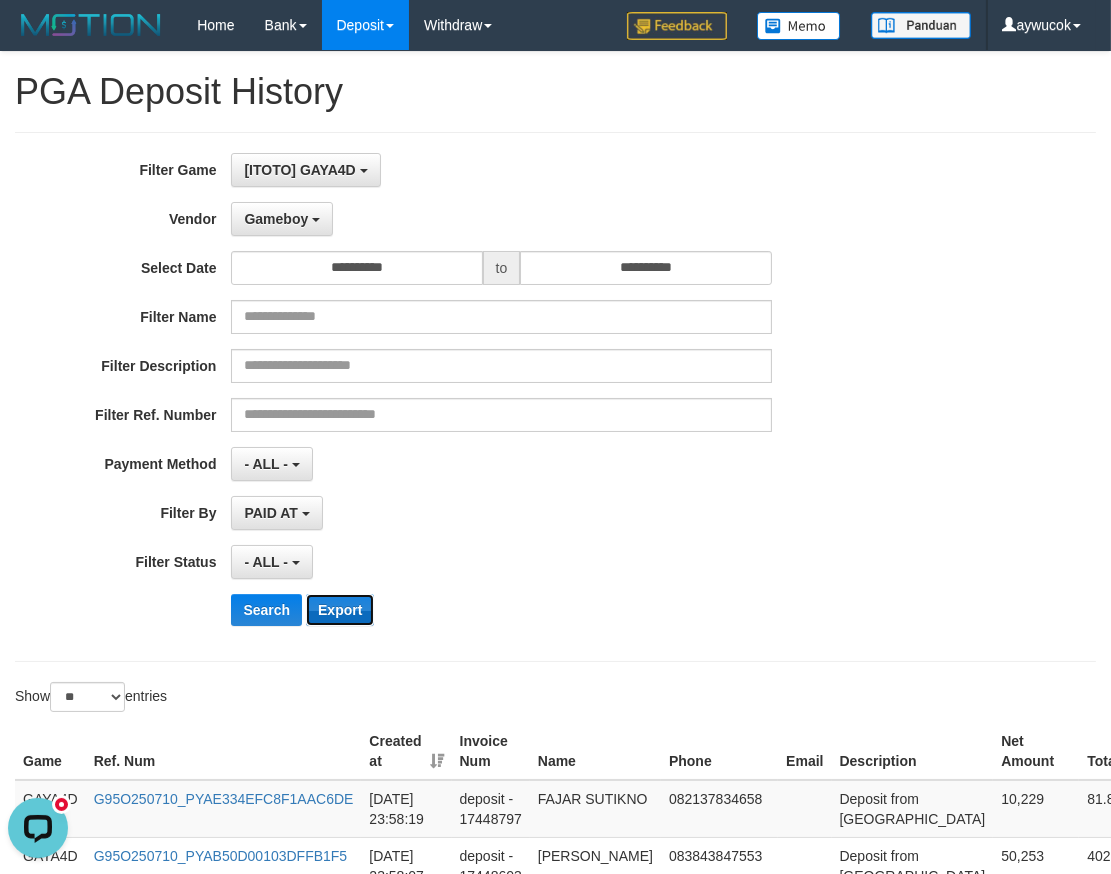 click on "Export" at bounding box center (340, 610) 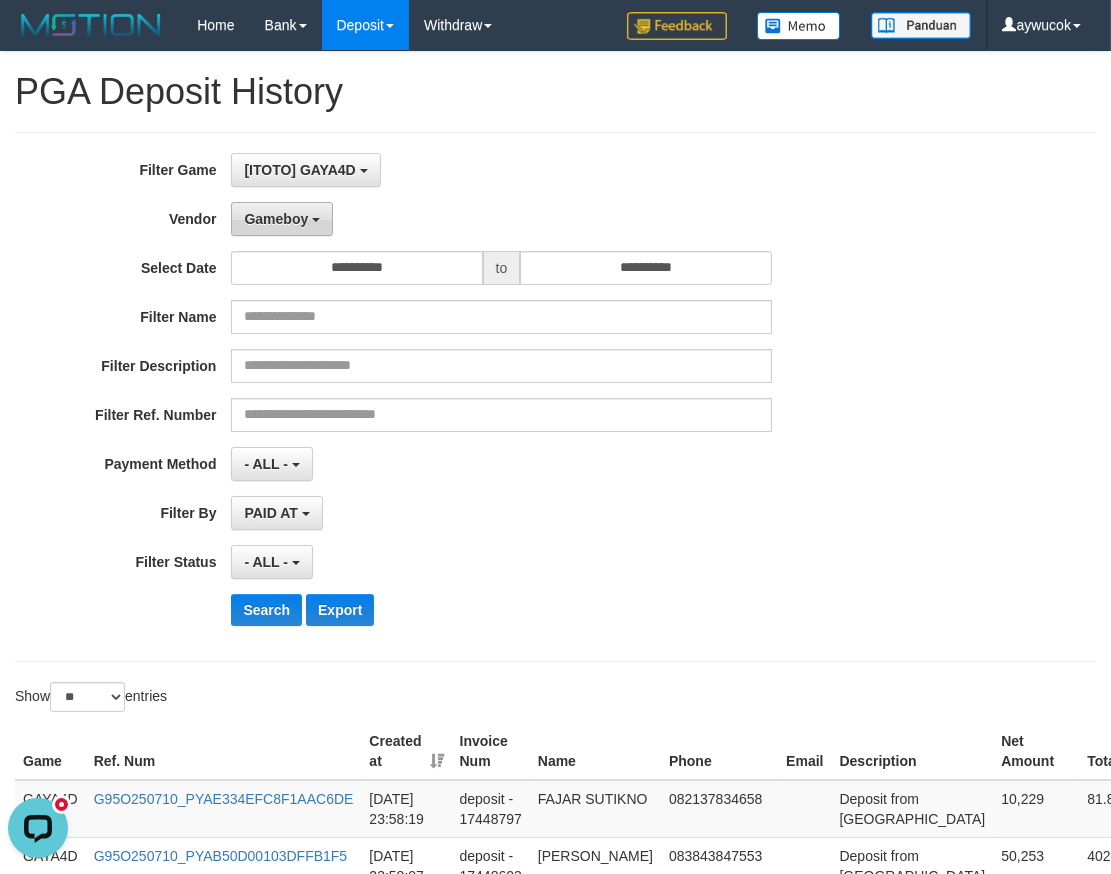 click on "Gameboy" at bounding box center (276, 219) 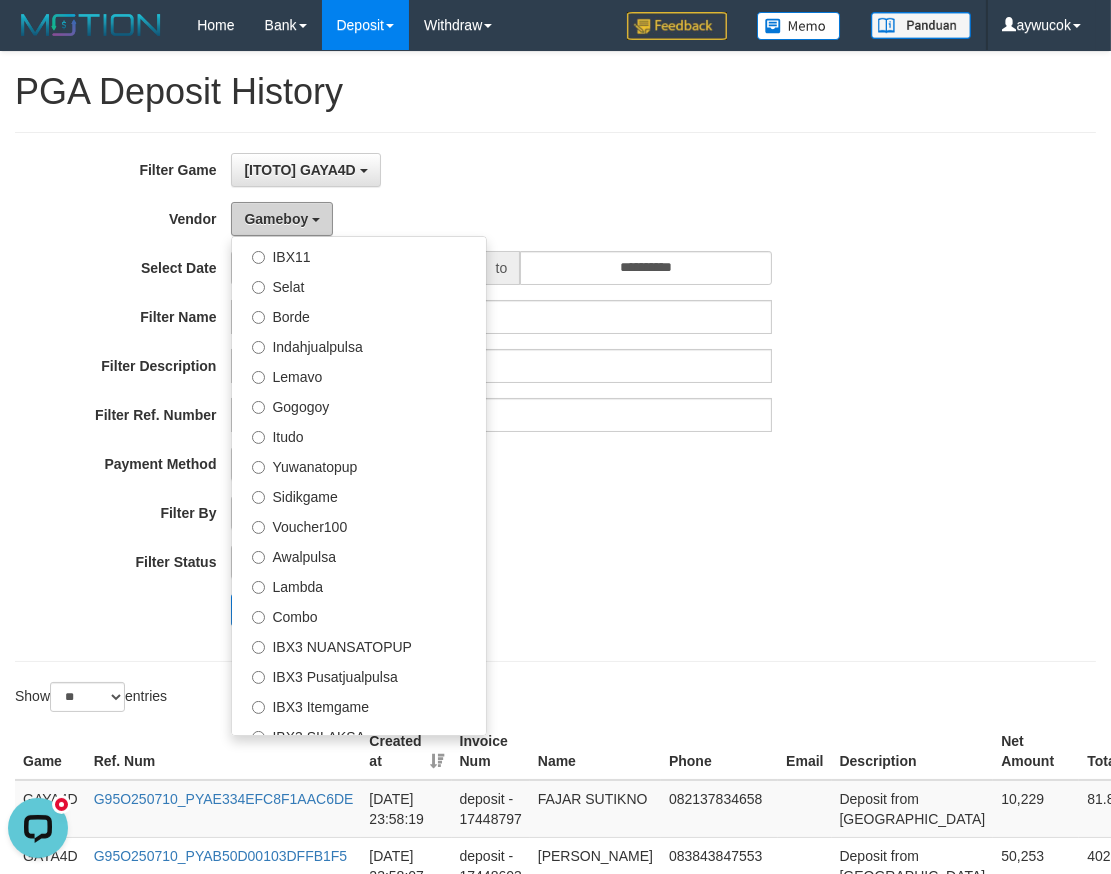 scroll, scrollTop: 684, scrollLeft: 0, axis: vertical 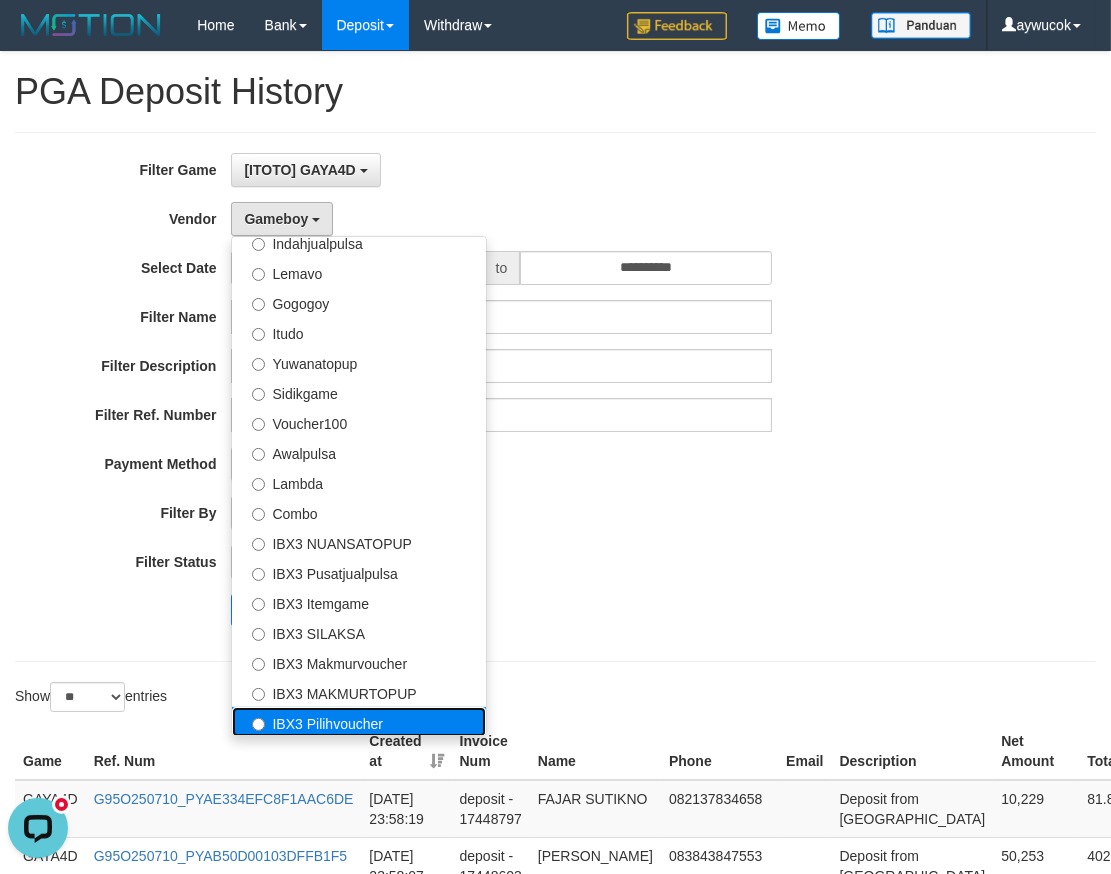 click on "IBX3 Pilihvoucher" at bounding box center [359, 722] 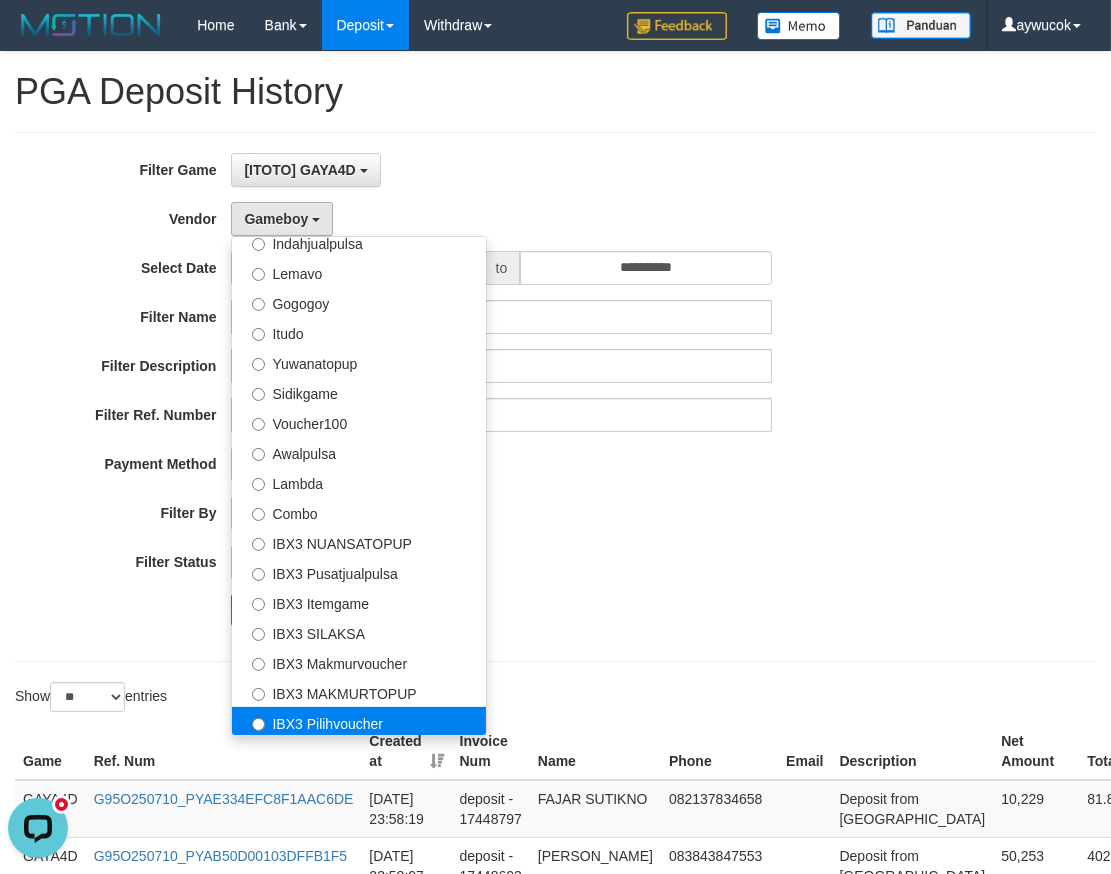 select on "**********" 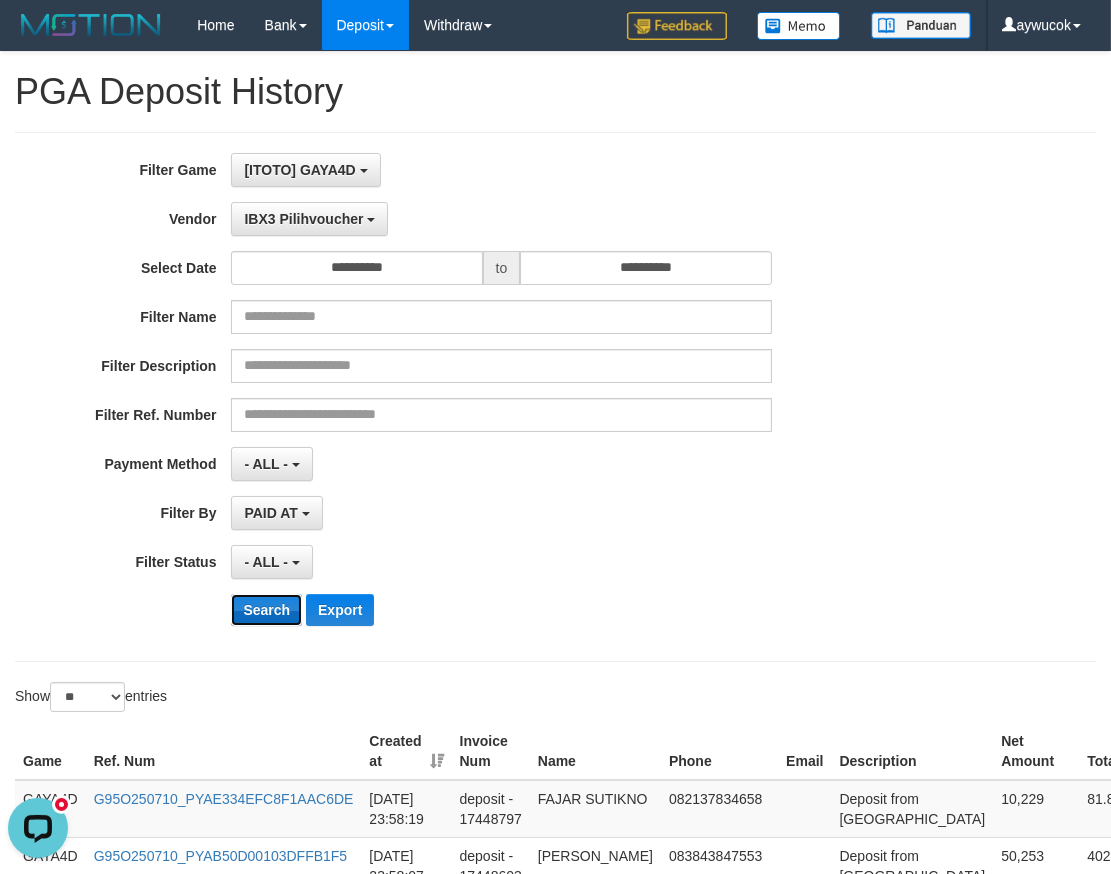 click on "Search" at bounding box center (266, 610) 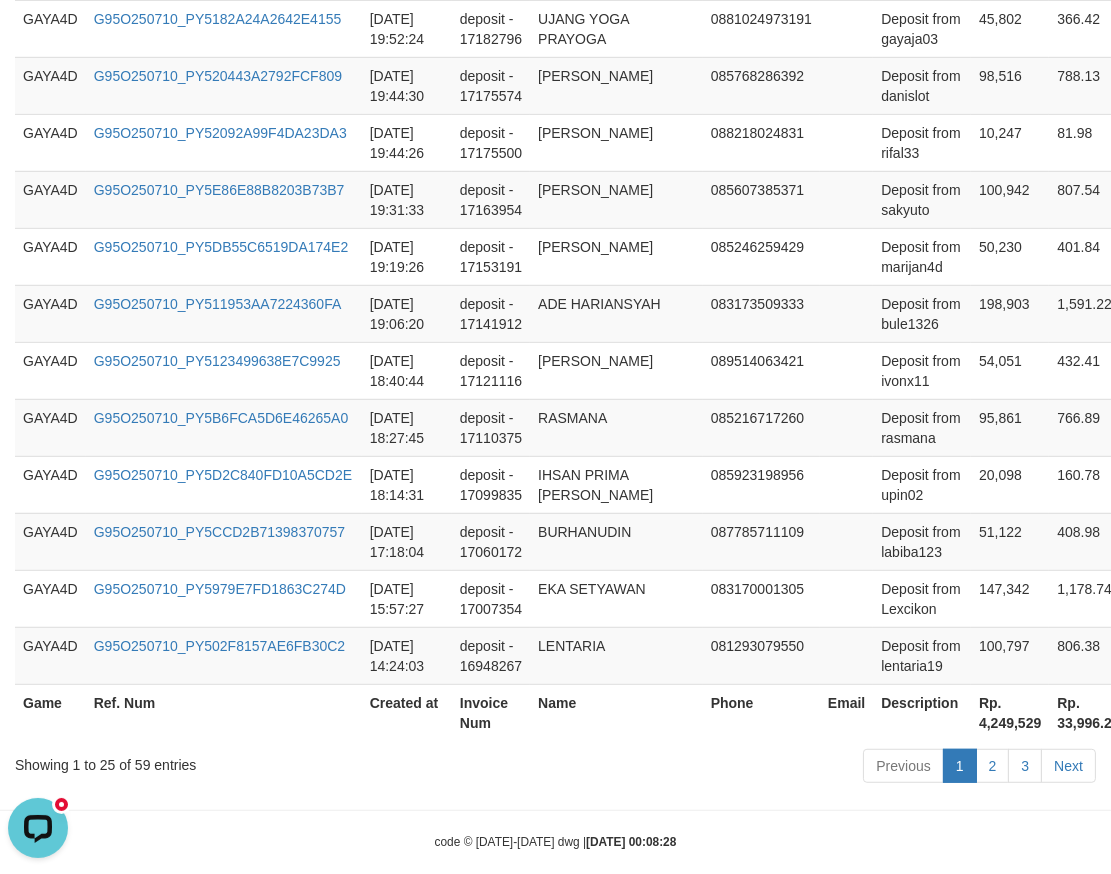 scroll, scrollTop: 1551, scrollLeft: 0, axis: vertical 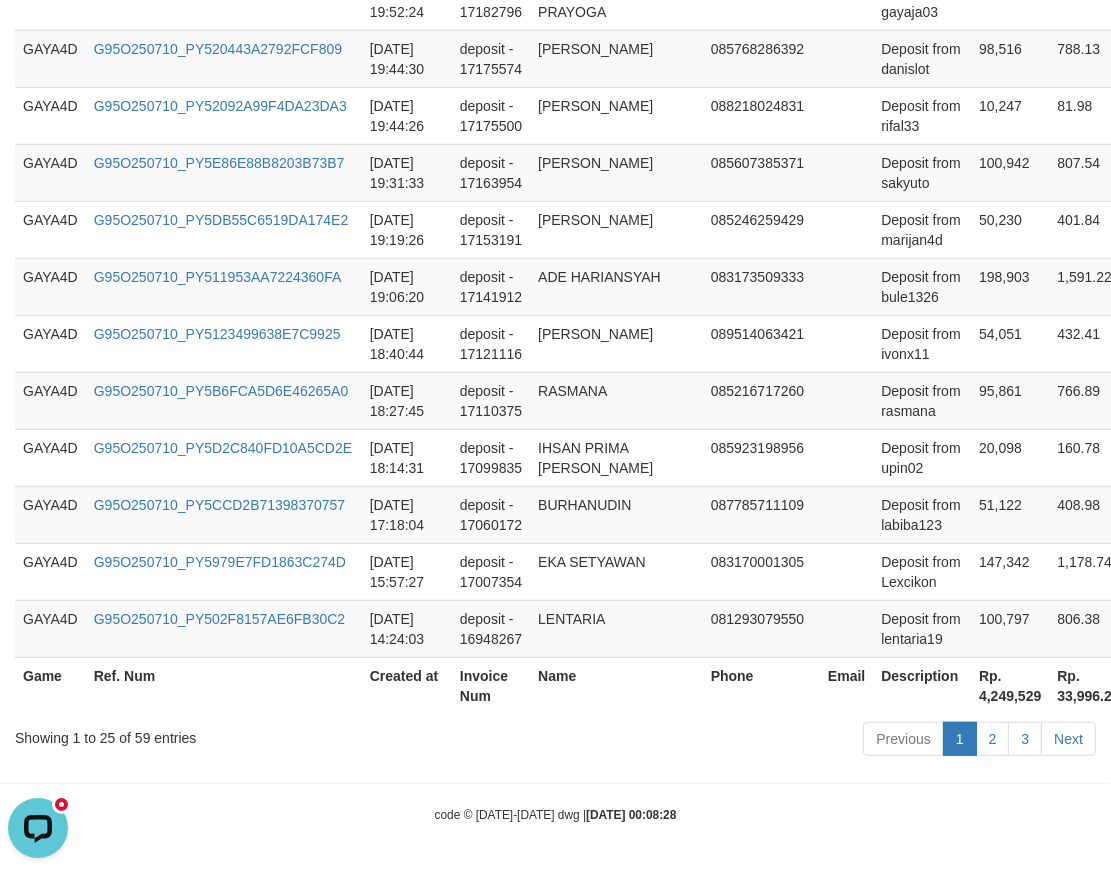 click on "Rp. 4,249,529" at bounding box center (1010, 685) 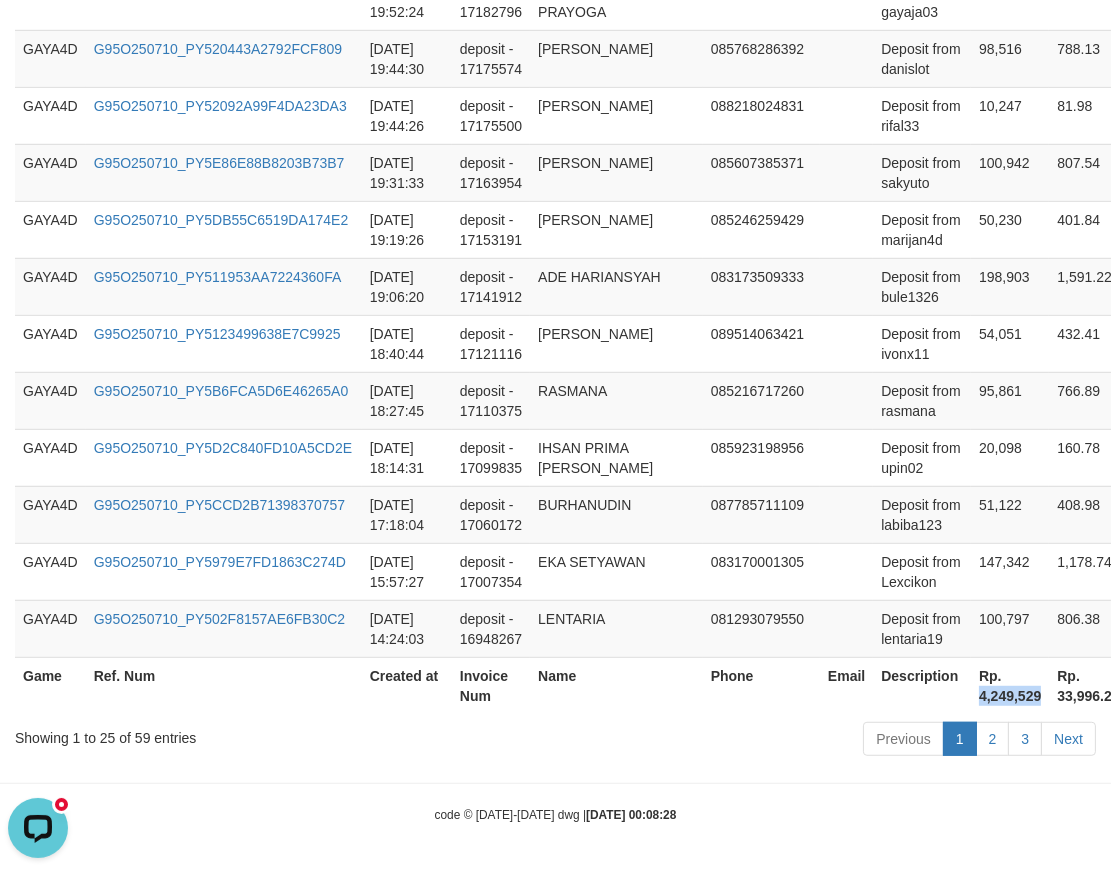 click on "Rp. 4,249,529" at bounding box center (1010, 685) 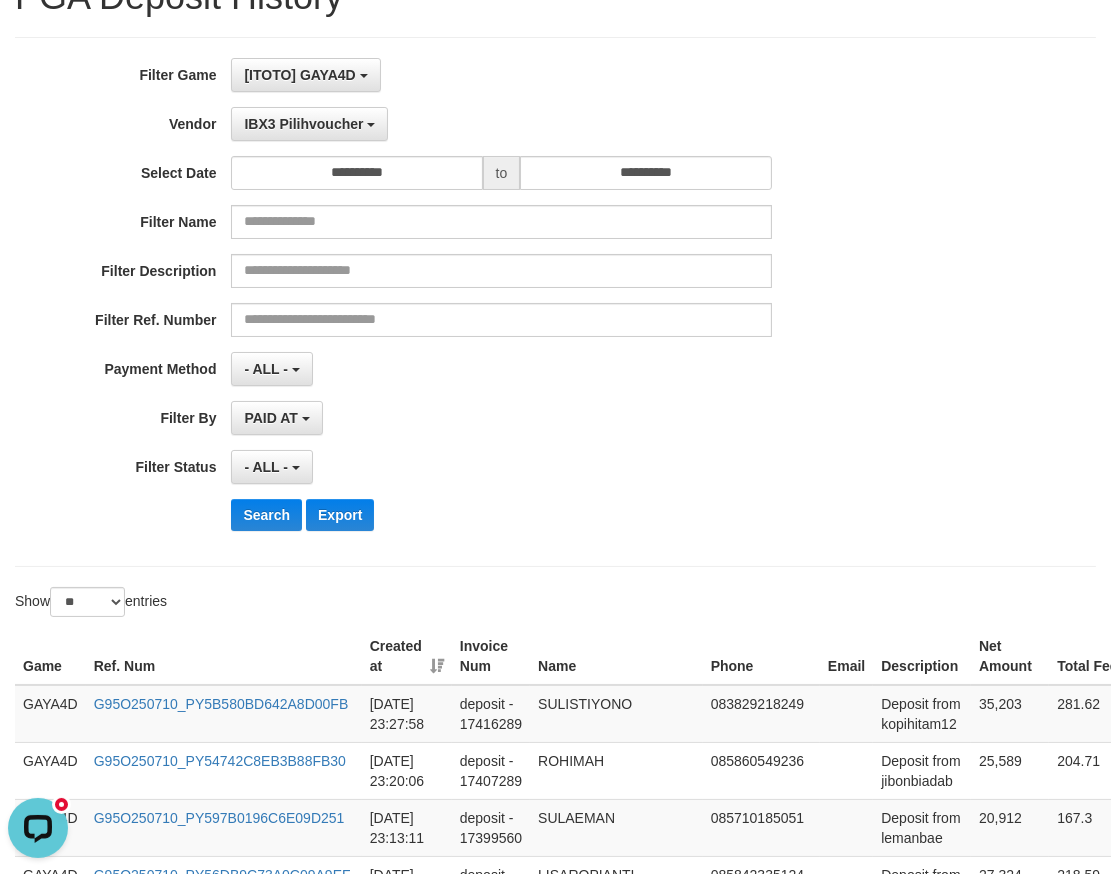 scroll, scrollTop: 0, scrollLeft: 0, axis: both 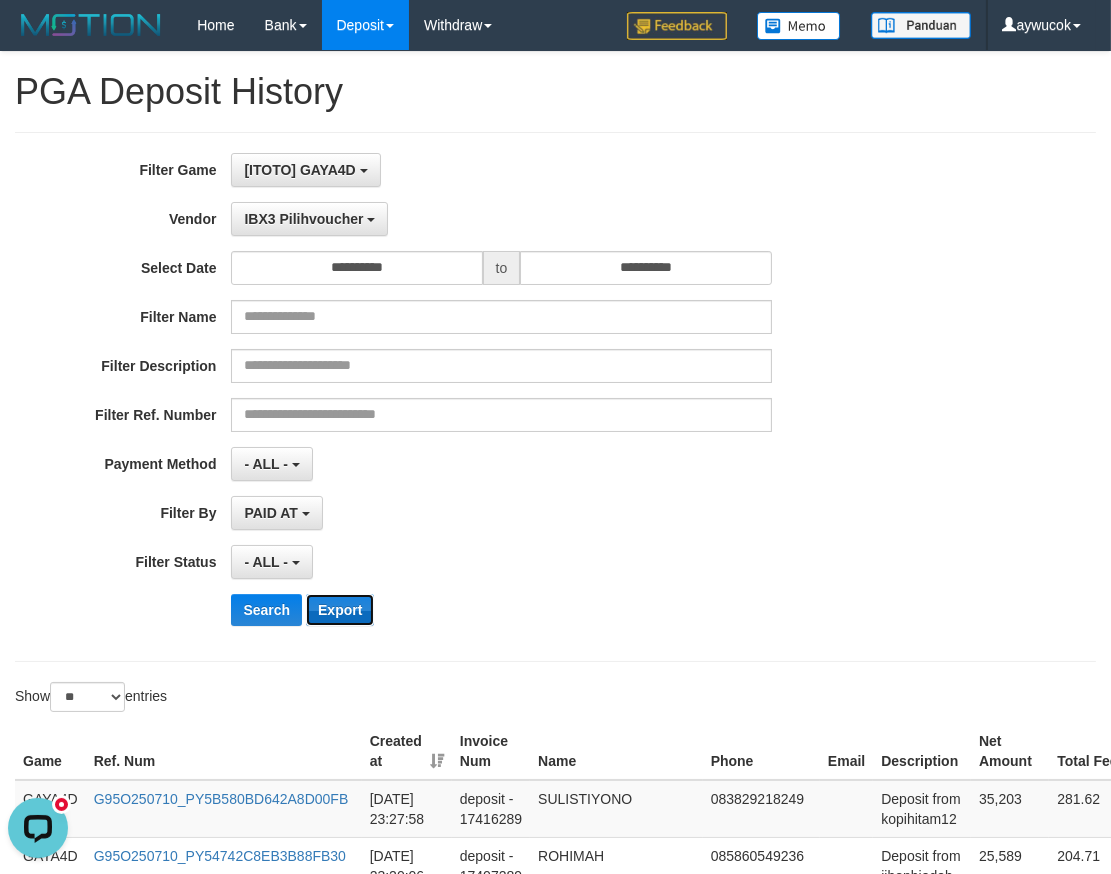 click on "Export" at bounding box center [340, 610] 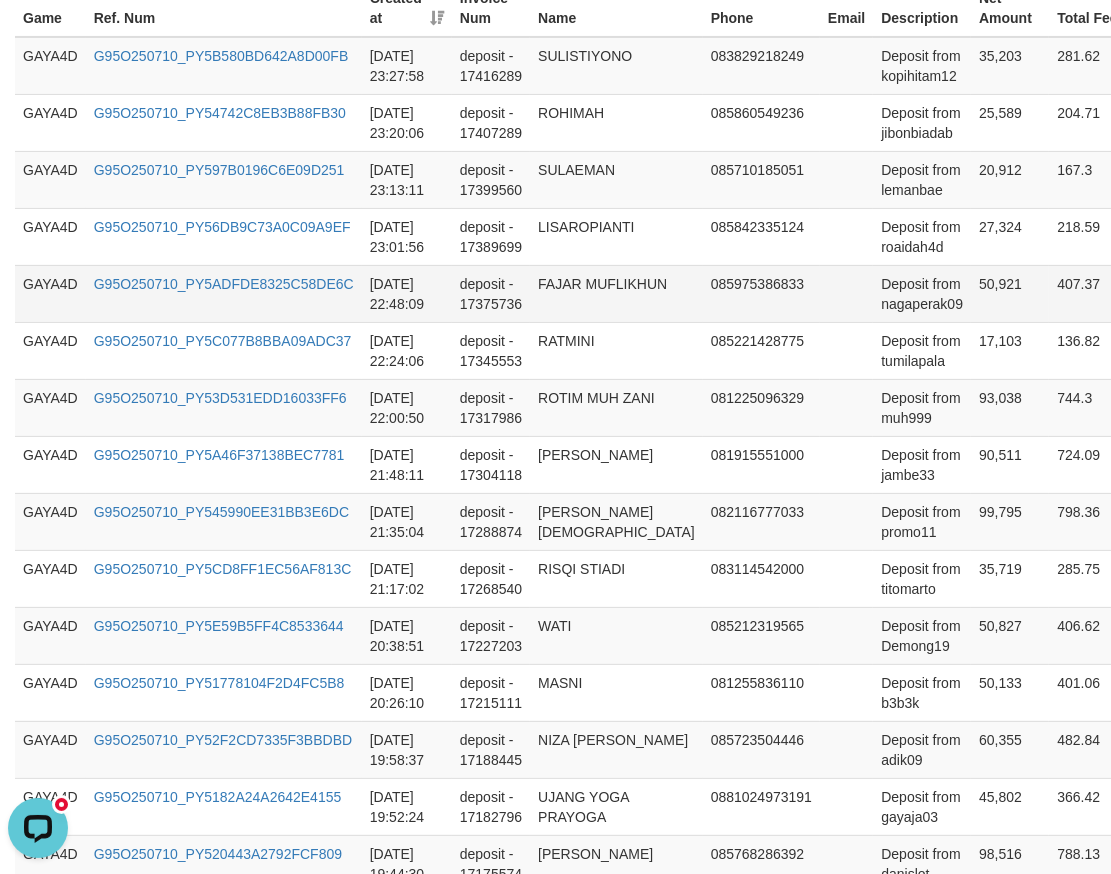 scroll, scrollTop: 1111, scrollLeft: 0, axis: vertical 